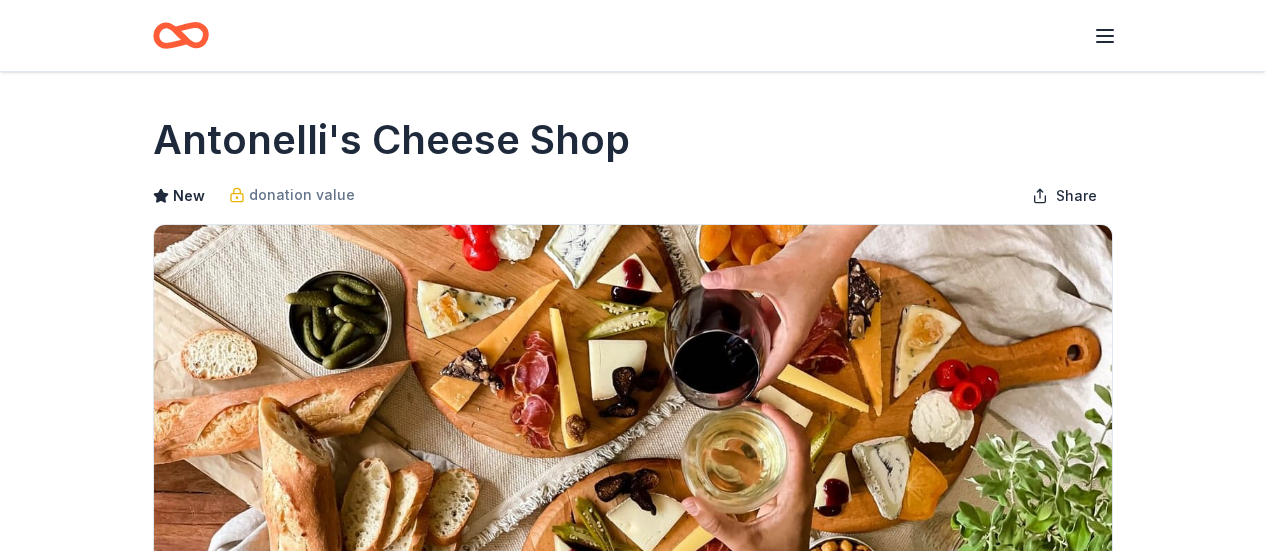 scroll, scrollTop: 510, scrollLeft: 0, axis: vertical 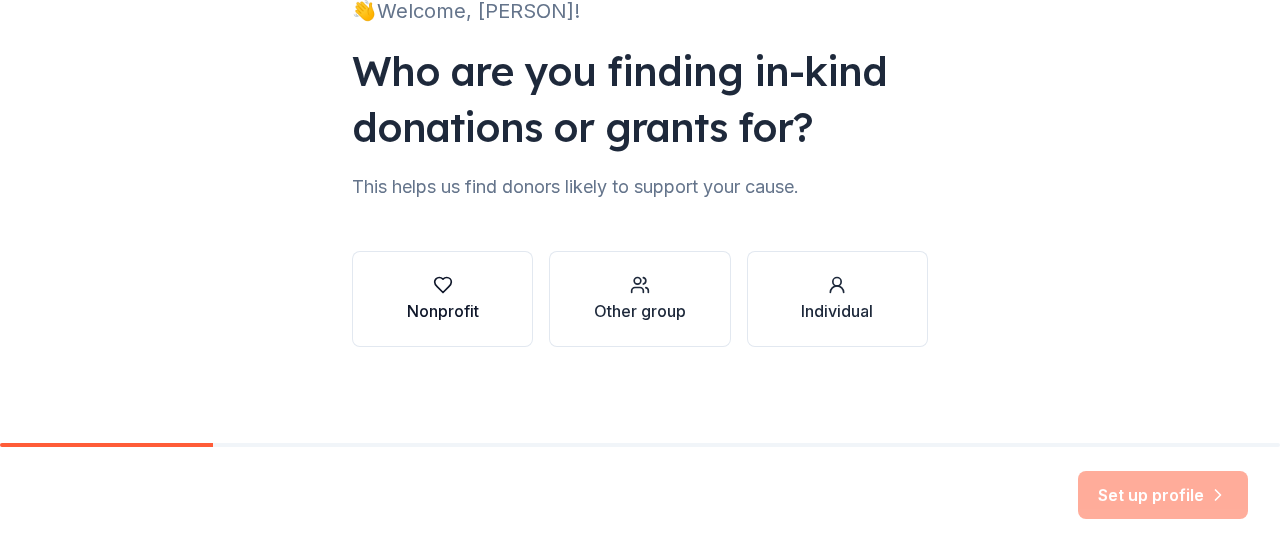 click on "Nonprofit" at bounding box center (443, 311) 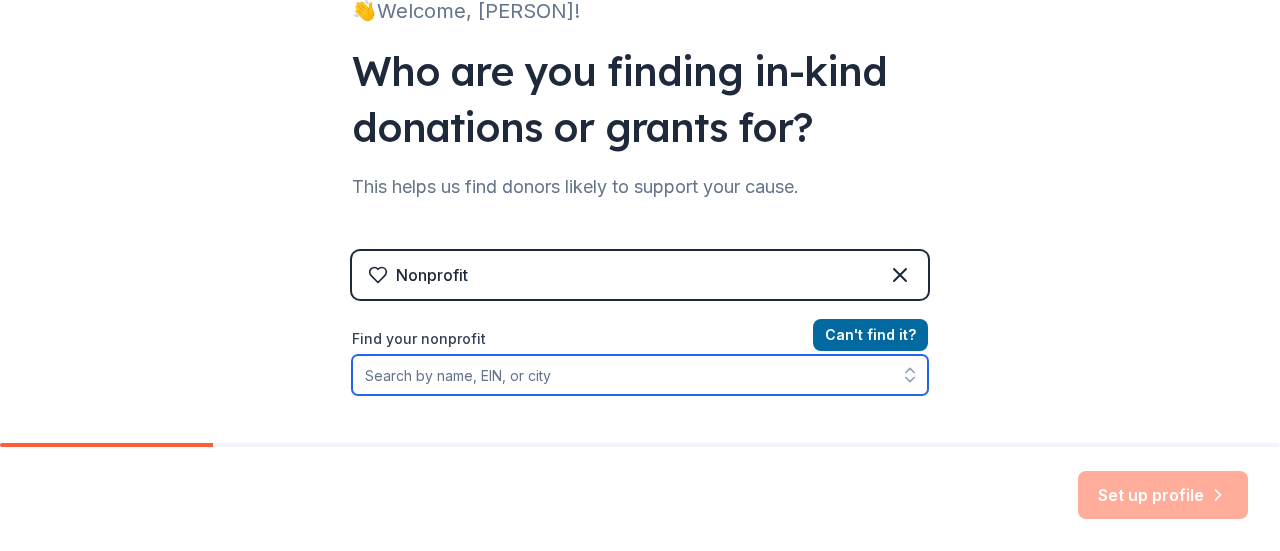 click on "Find your nonprofit" at bounding box center (640, 375) 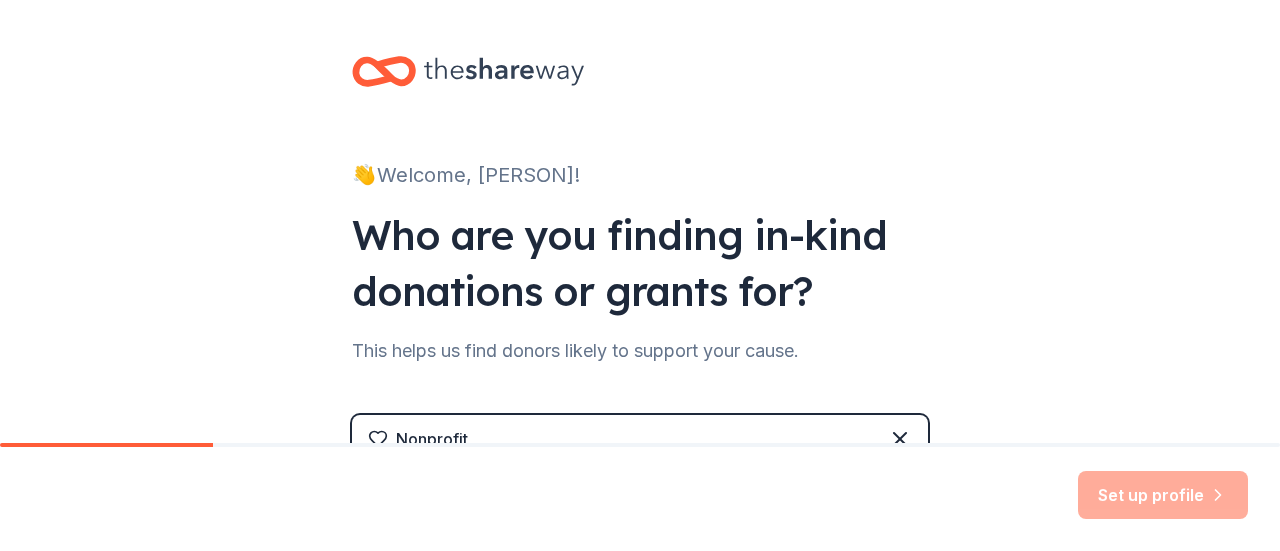 click 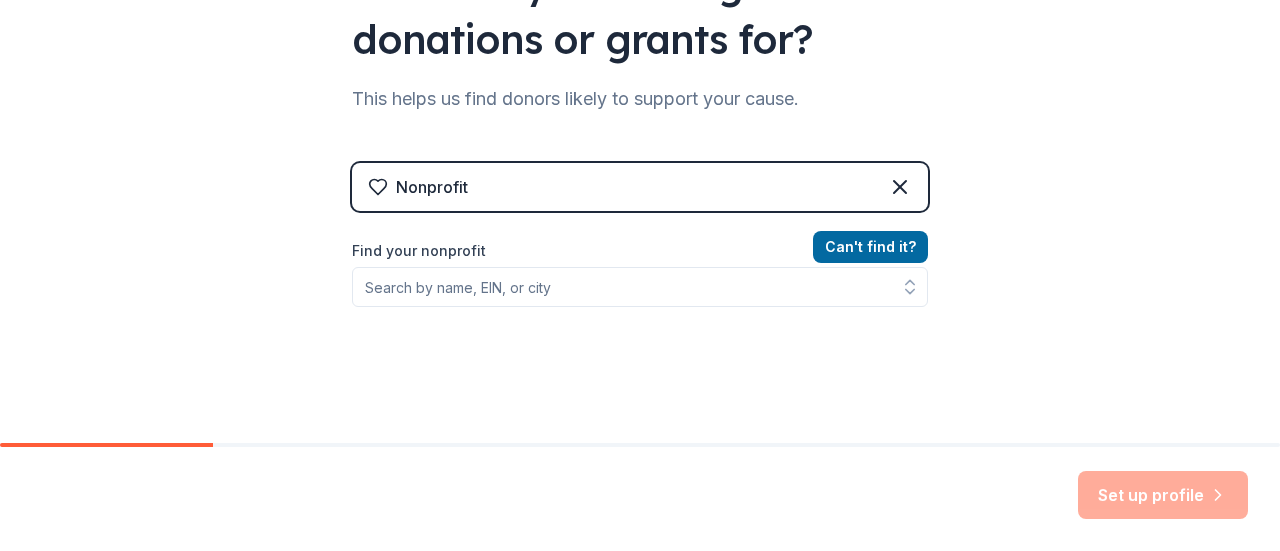 scroll, scrollTop: 274, scrollLeft: 0, axis: vertical 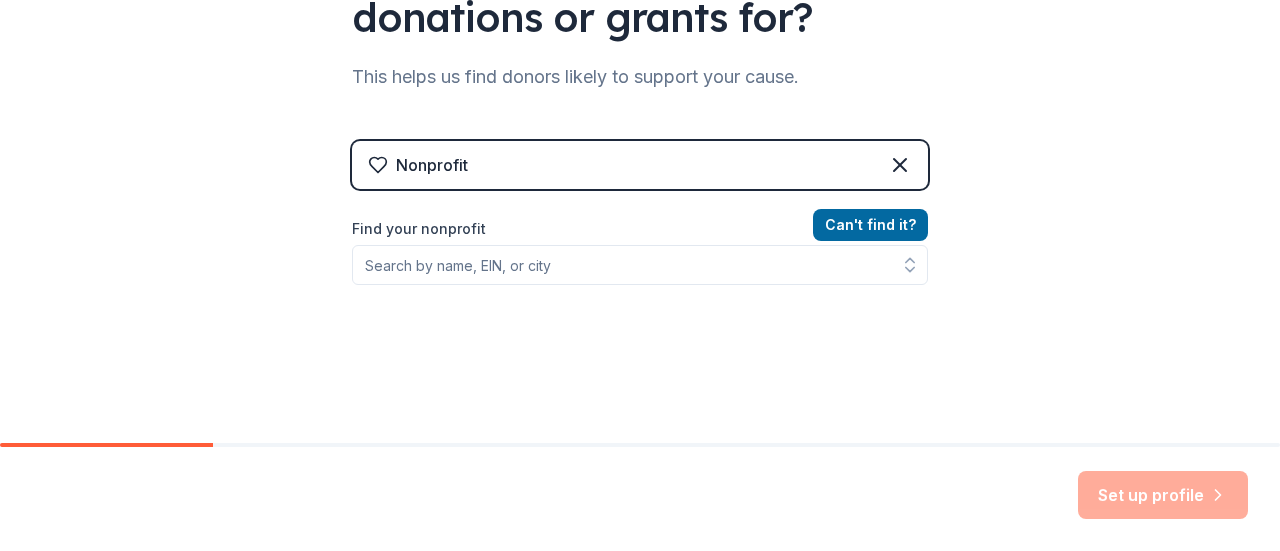 click on "Nonprofit" at bounding box center (640, 165) 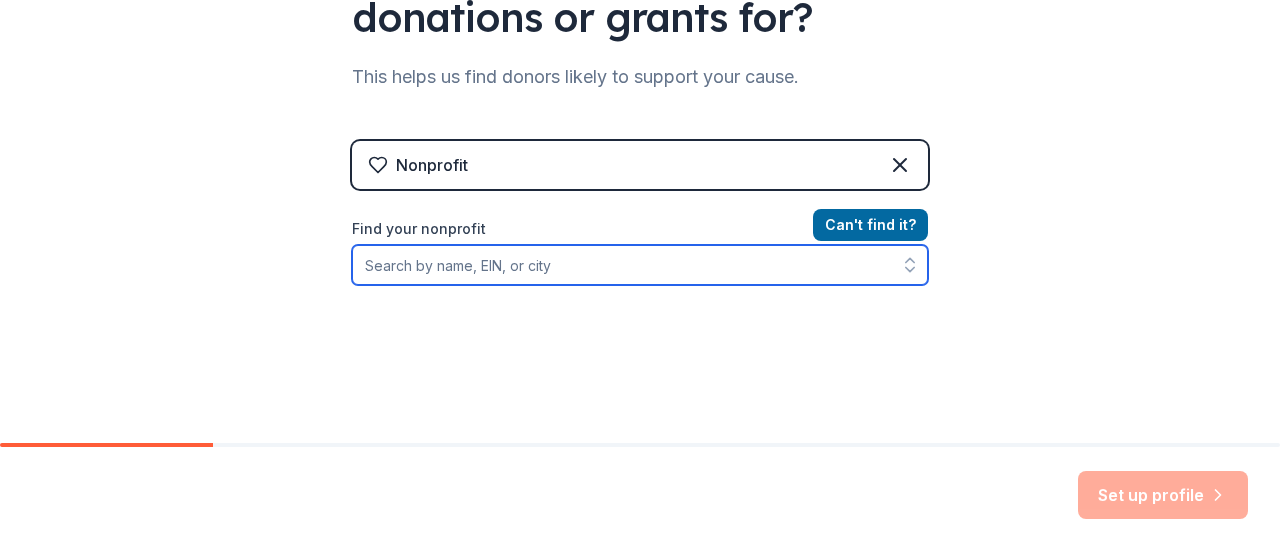 click on "Find your nonprofit" at bounding box center [640, 265] 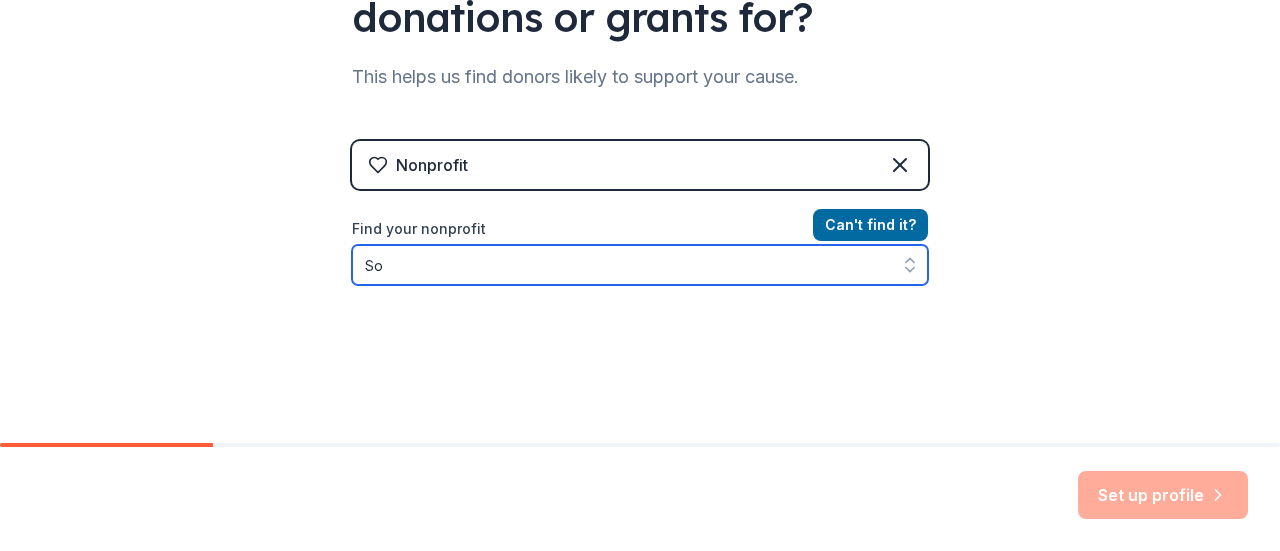 type on "S" 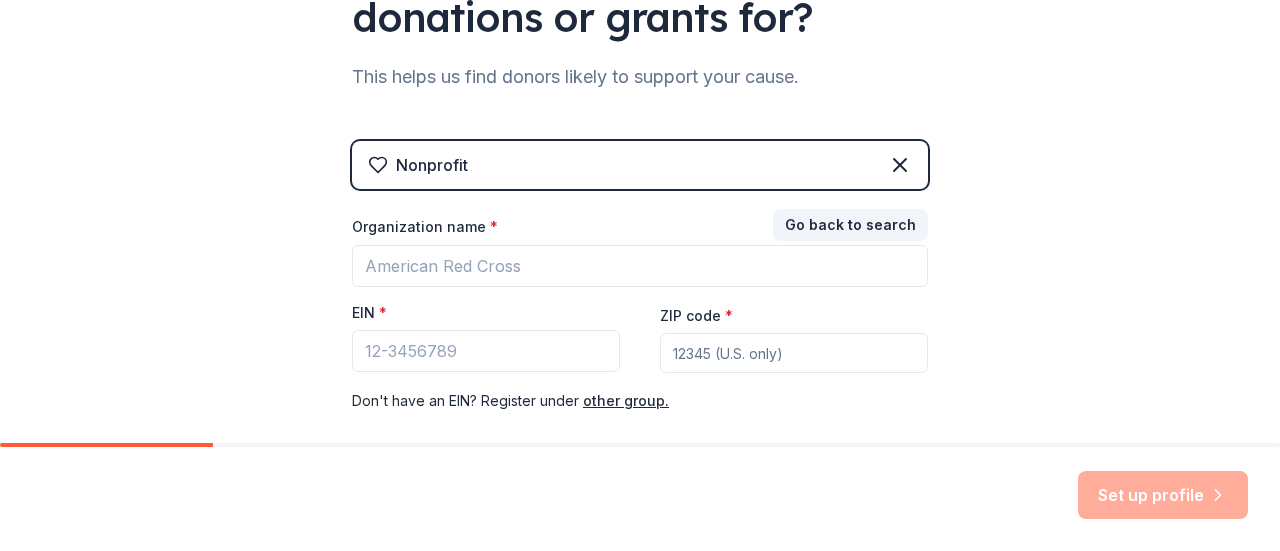 click on "Organization name * EIN * ZIP code * Don ' t have an EIN? Register under other group." at bounding box center [640, 315] 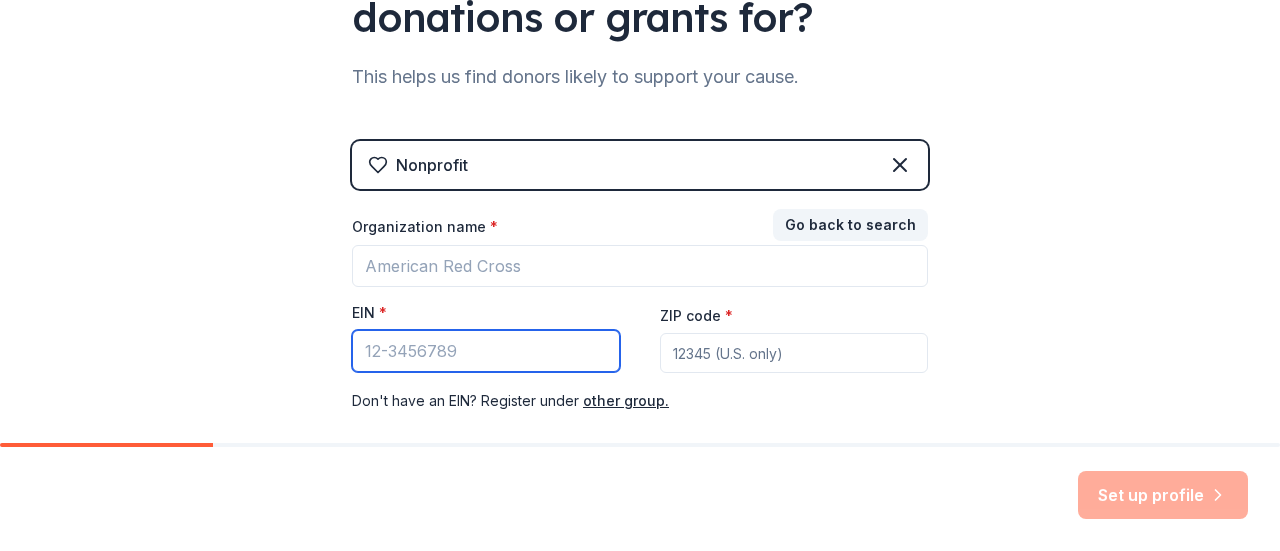 click on "EIN *" at bounding box center (486, 351) 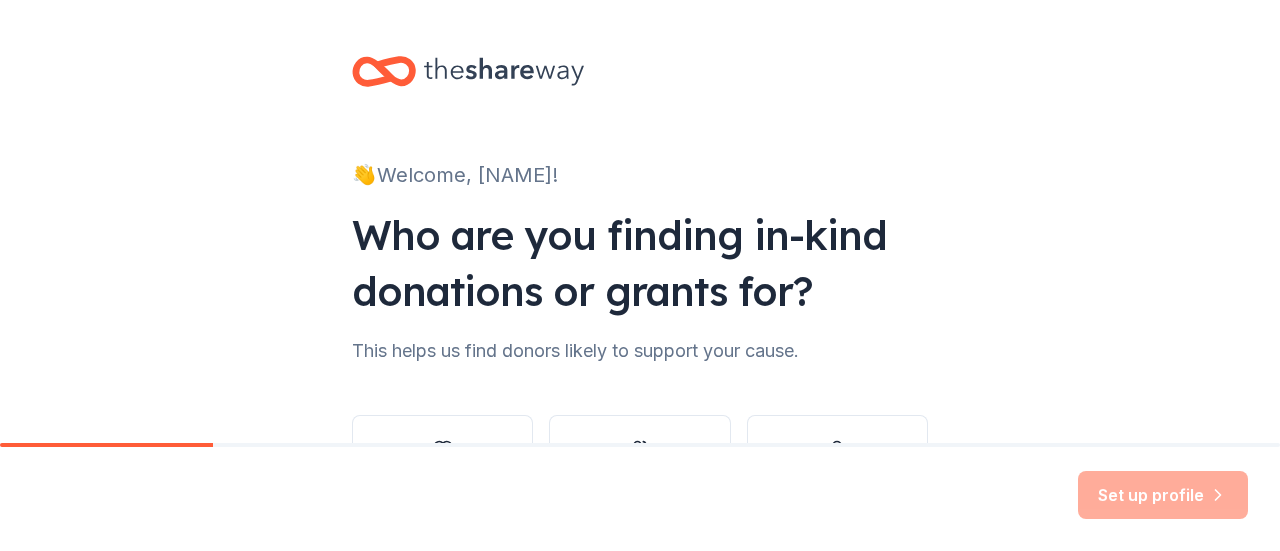 scroll, scrollTop: 0, scrollLeft: 0, axis: both 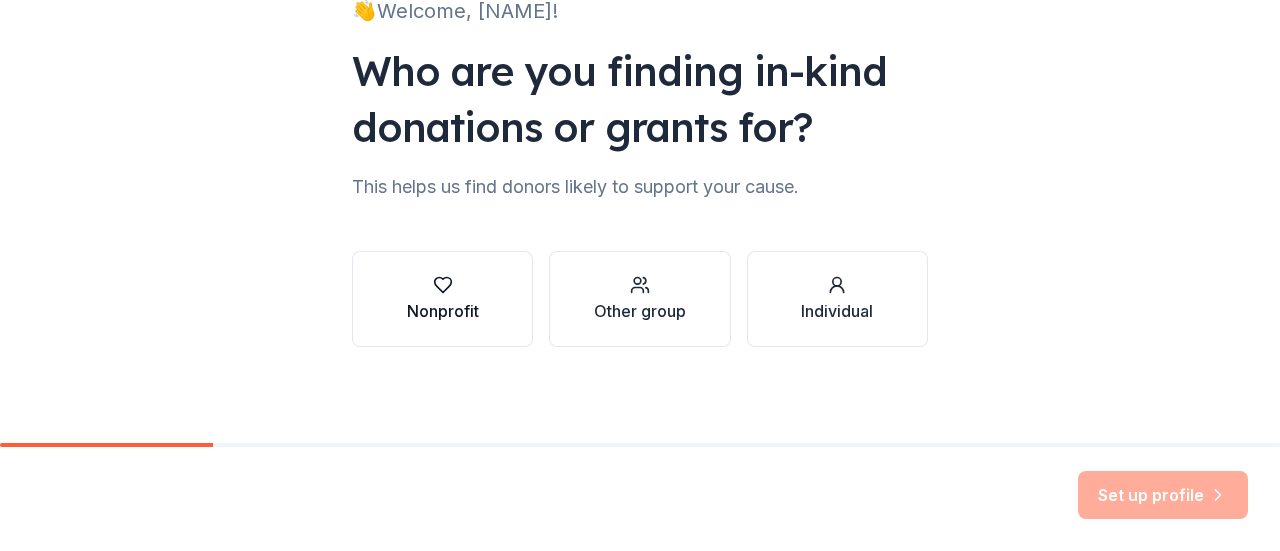 click on "Nonprofit" at bounding box center (443, 311) 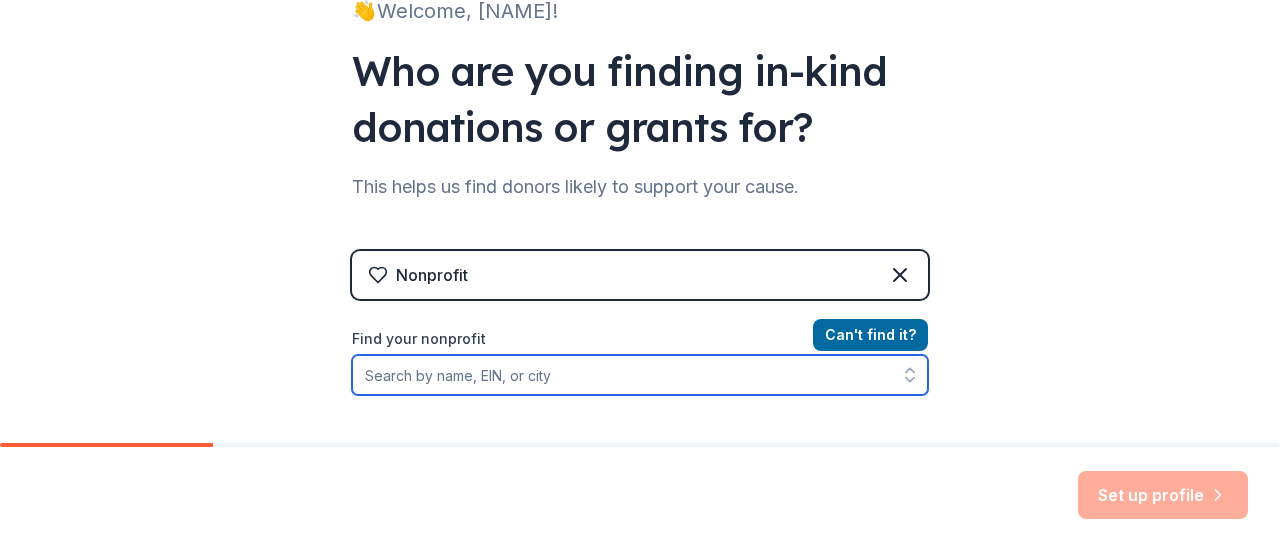 click on "Find your nonprofit" at bounding box center [640, 375] 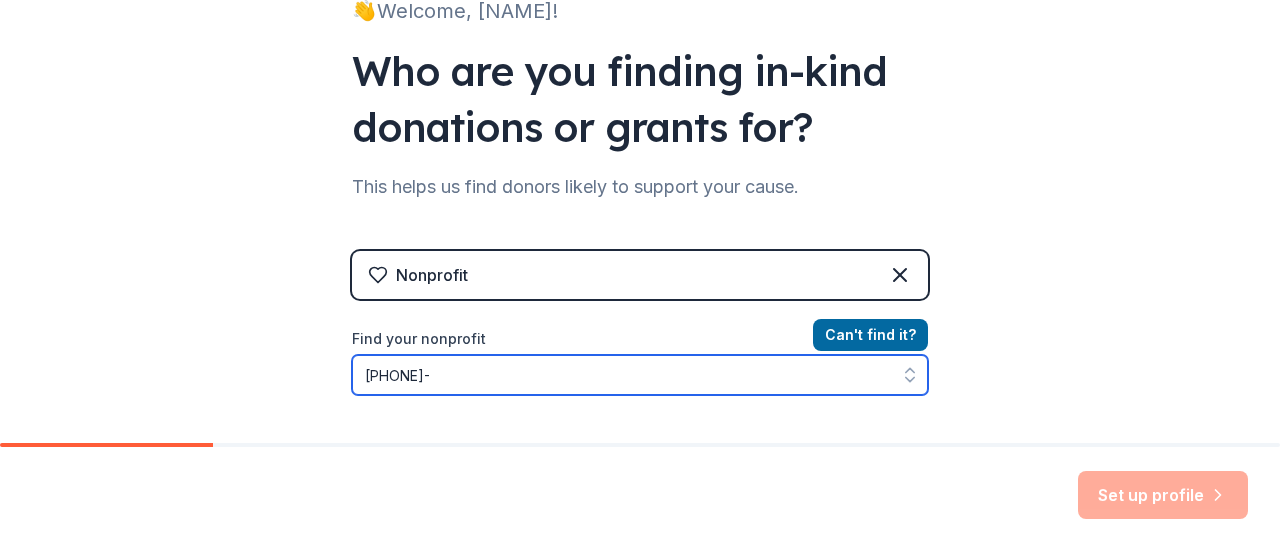 scroll, scrollTop: 216, scrollLeft: 0, axis: vertical 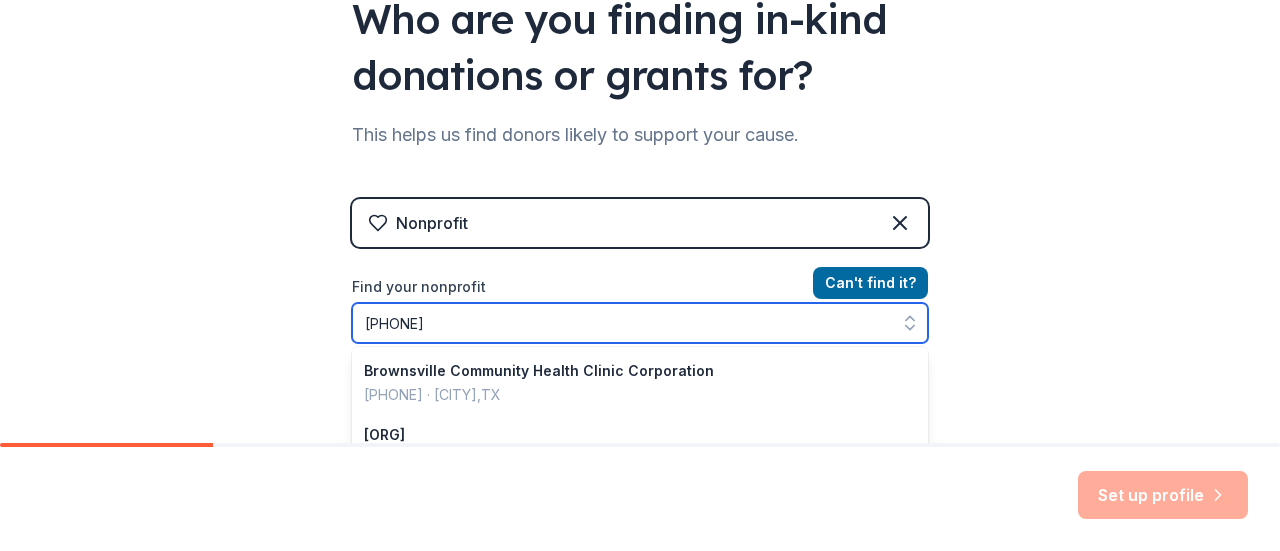 type on "[PHONE]" 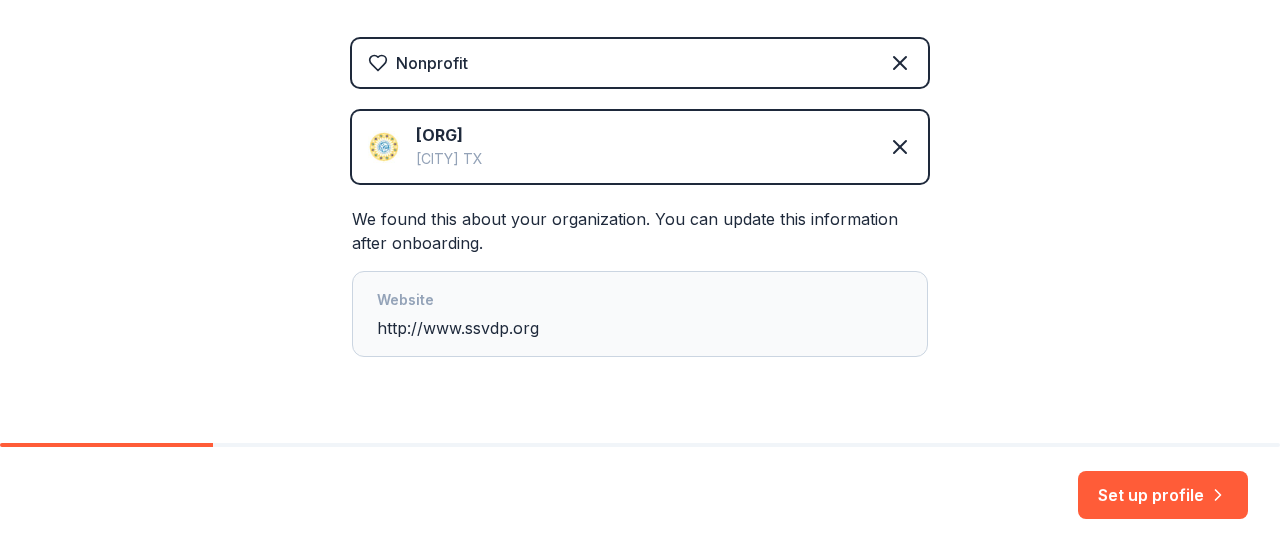 scroll, scrollTop: 398, scrollLeft: 0, axis: vertical 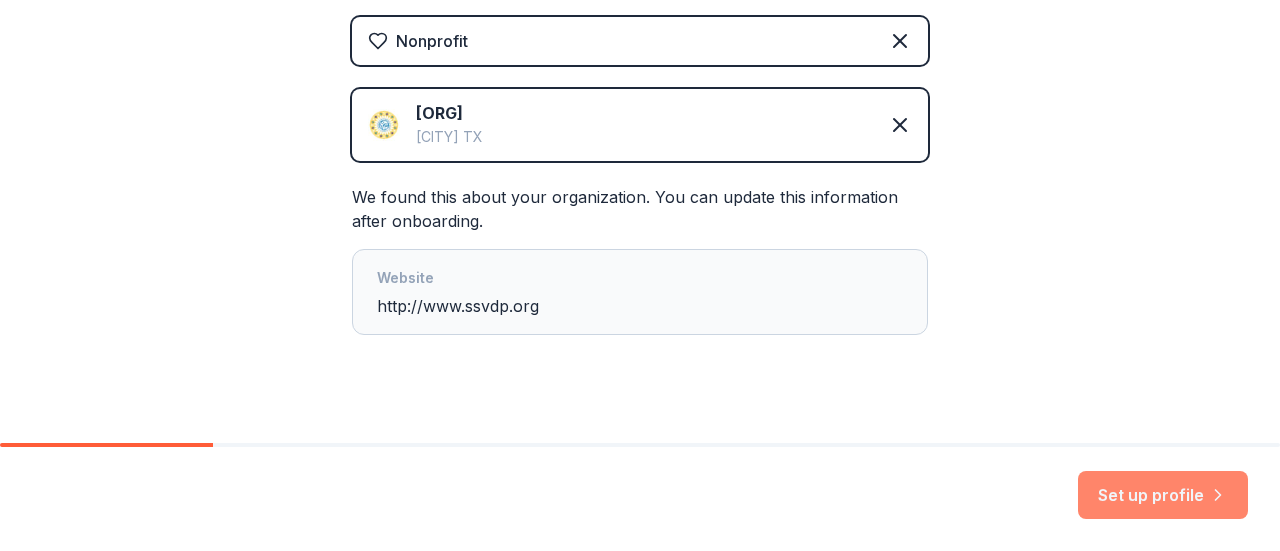 click on "Set up profile" at bounding box center [1163, 495] 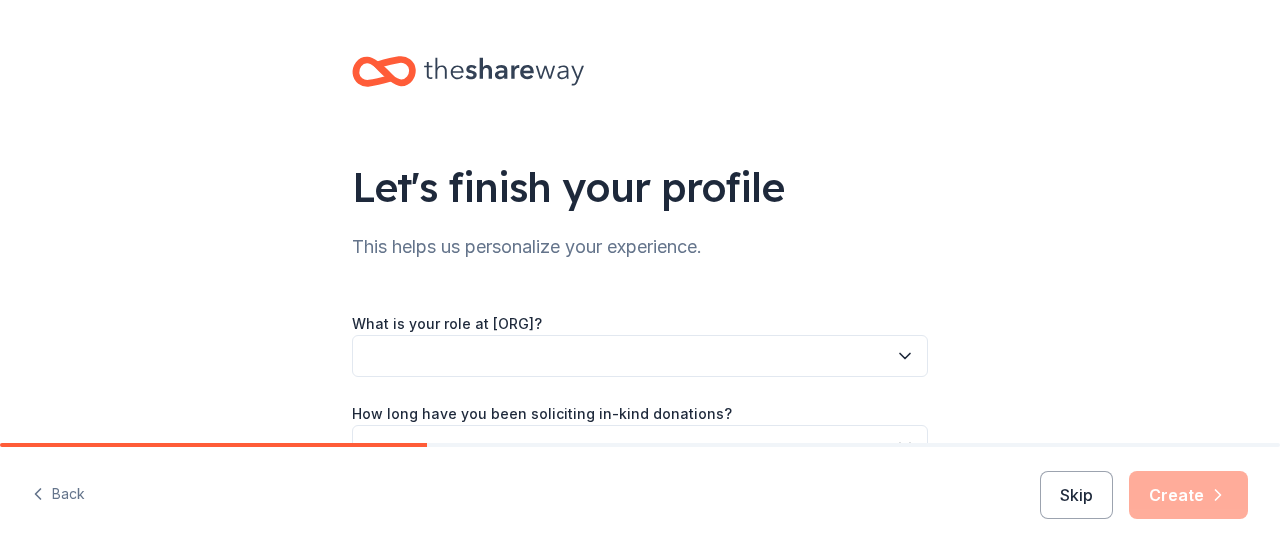 click at bounding box center [640, 356] 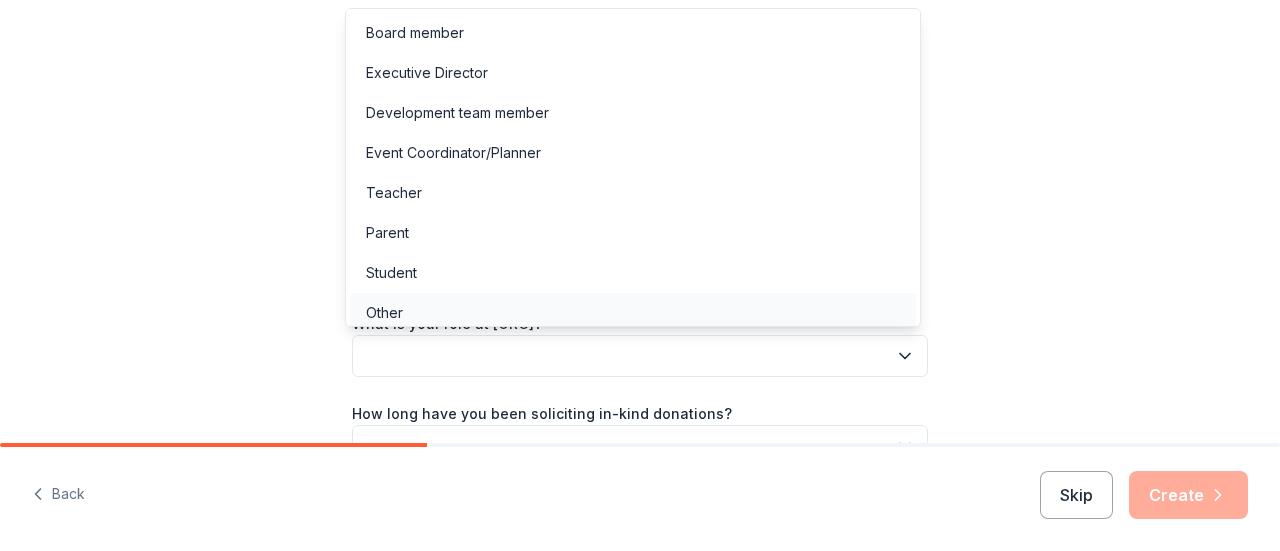 scroll, scrollTop: 6, scrollLeft: 0, axis: vertical 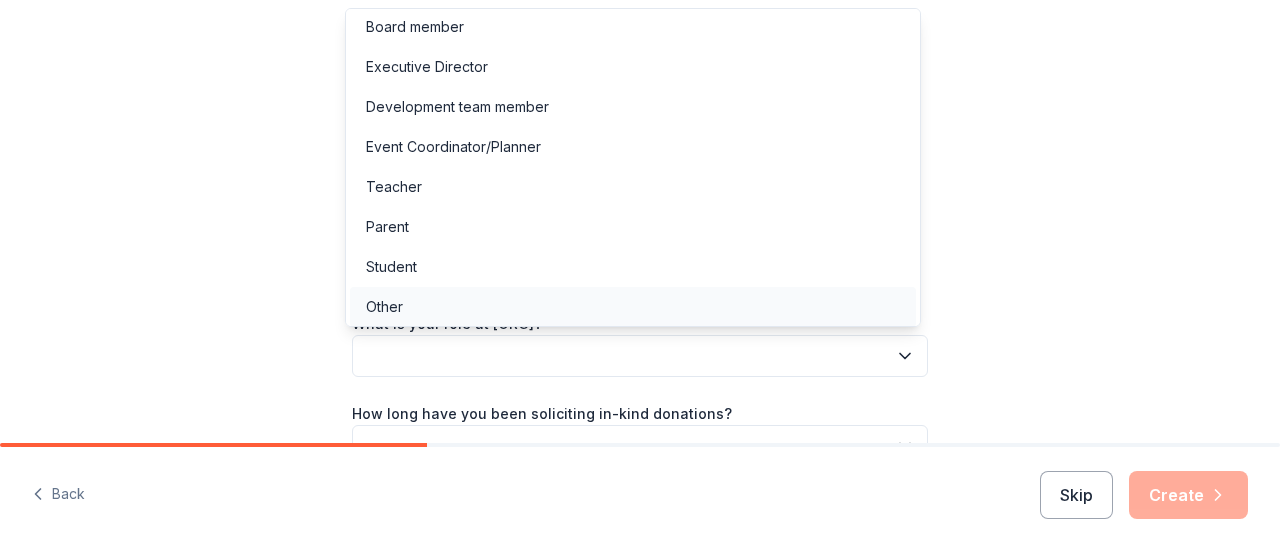 click on "Other" at bounding box center [633, 307] 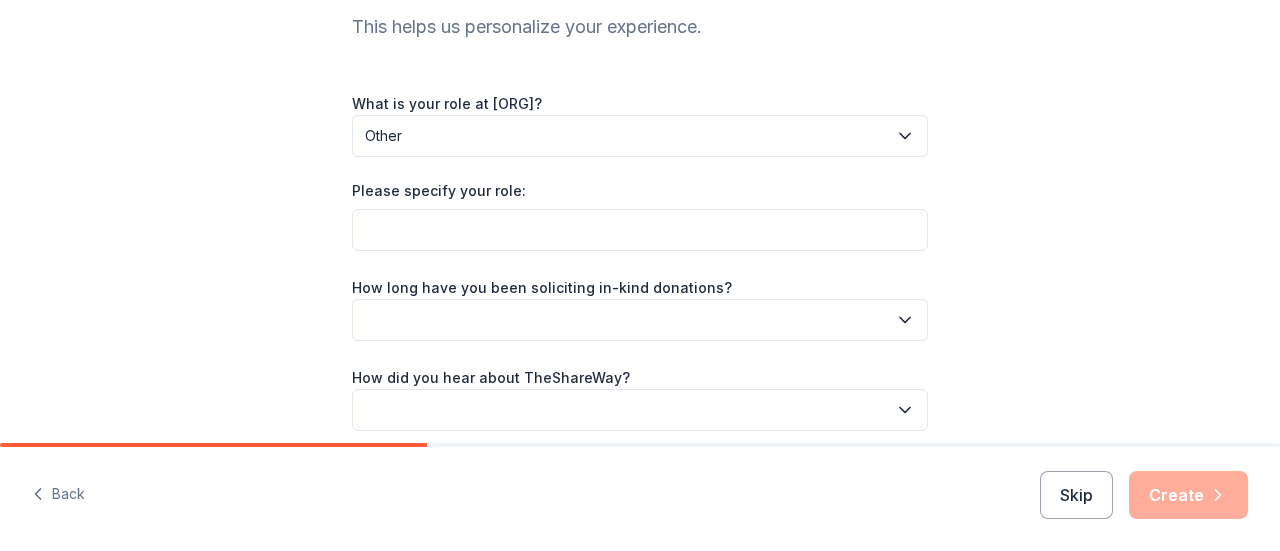 scroll, scrollTop: 225, scrollLeft: 0, axis: vertical 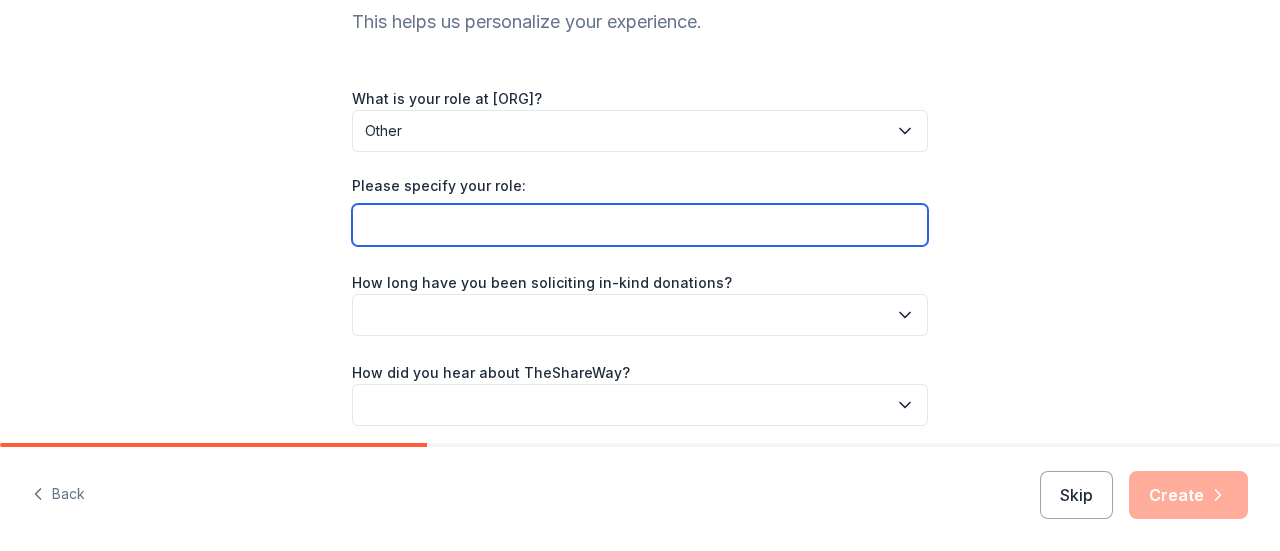 click on "Please specify your role:" at bounding box center [640, 225] 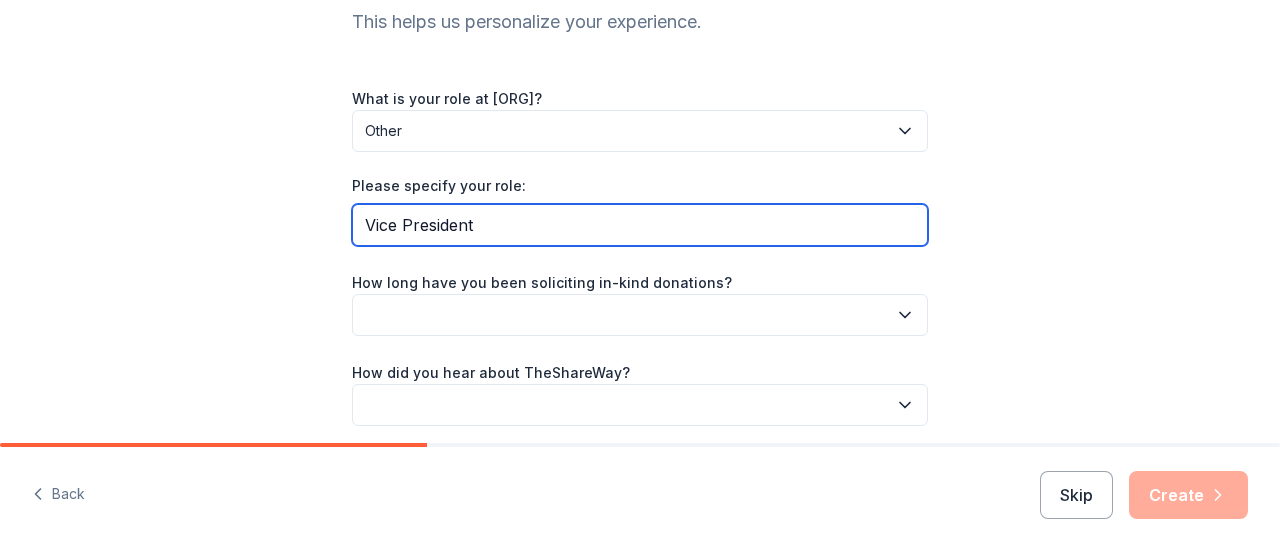type on "Vice President" 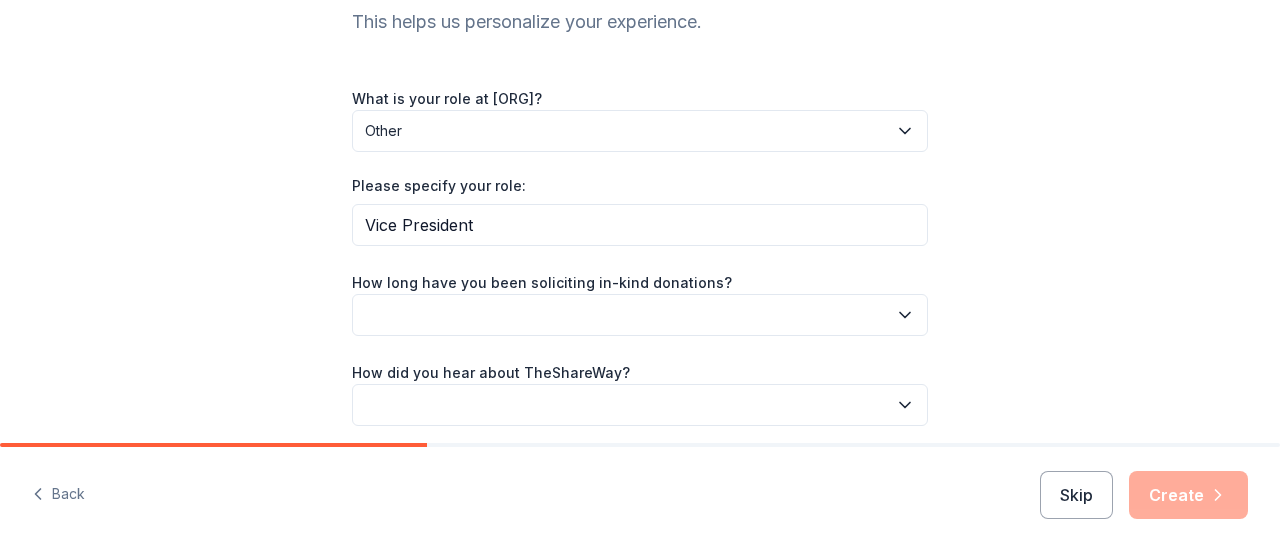 type 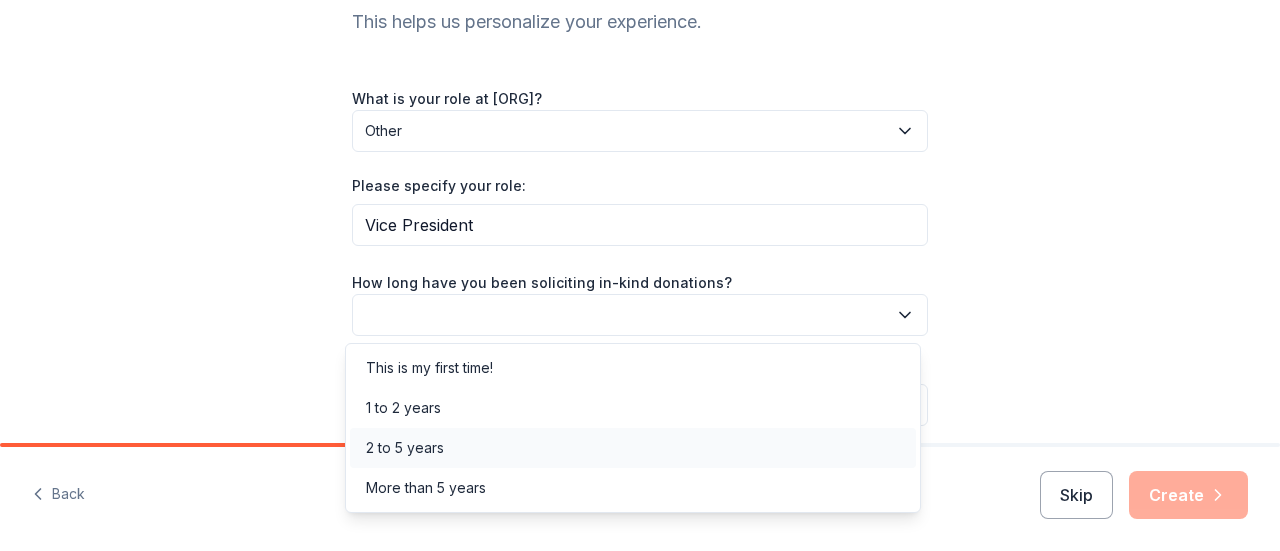 click on "2 to 5 years" at bounding box center [633, 448] 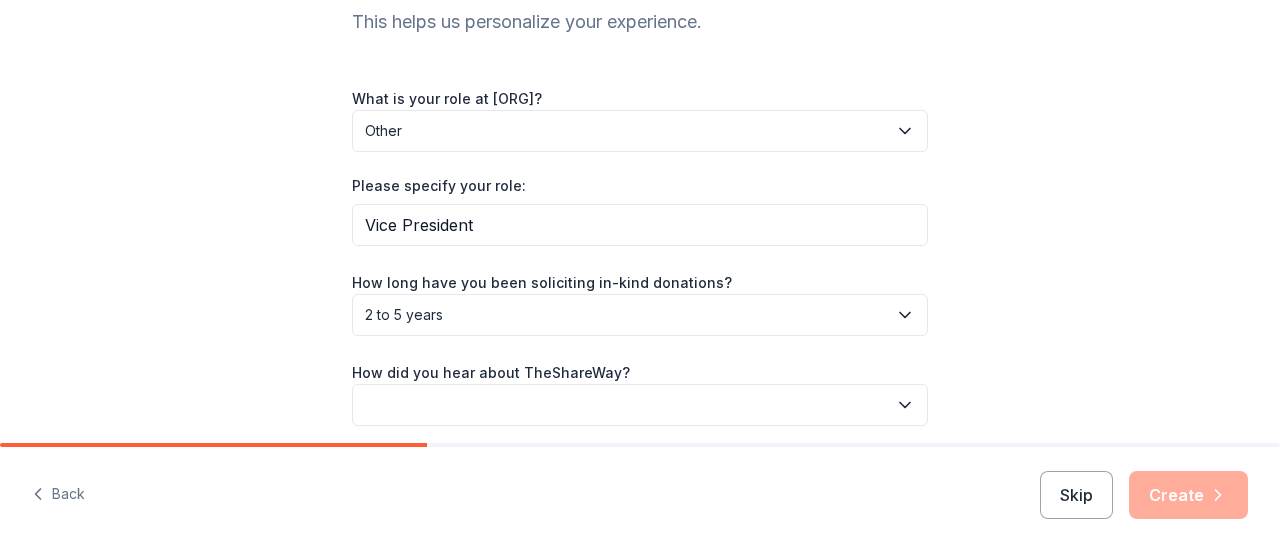 scroll, scrollTop: 302, scrollLeft: 0, axis: vertical 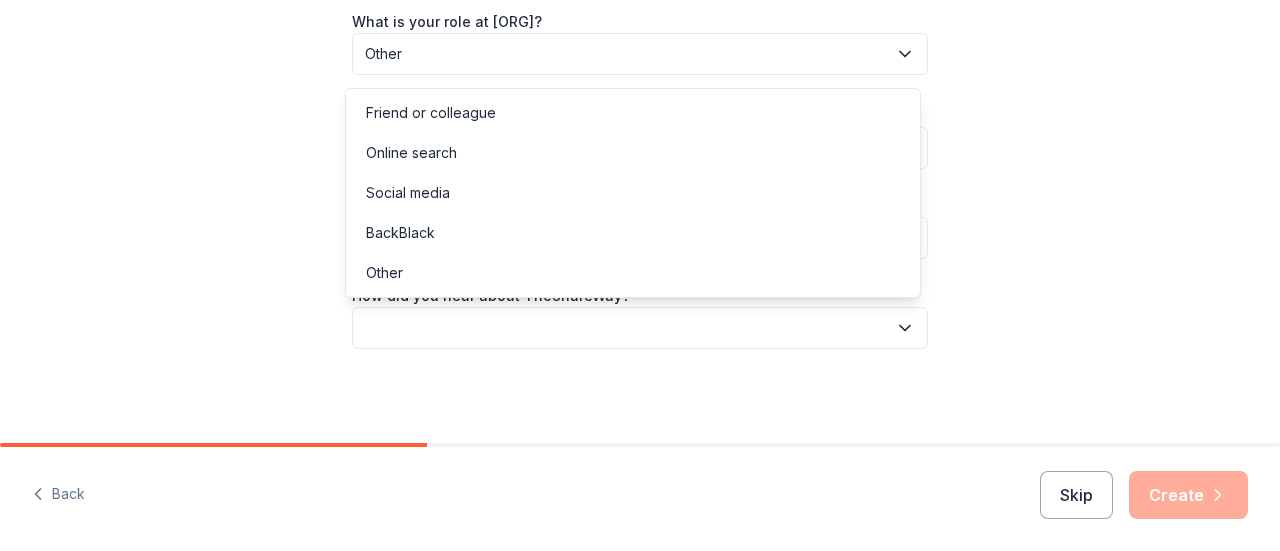 click at bounding box center (640, 328) 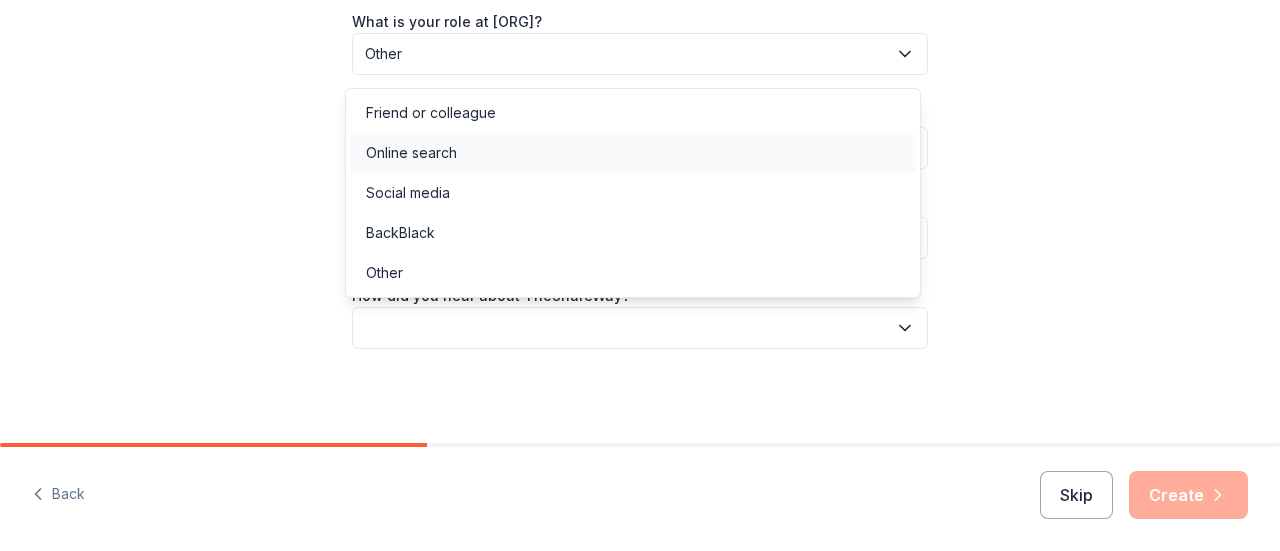 click on "Online search" at bounding box center [633, 153] 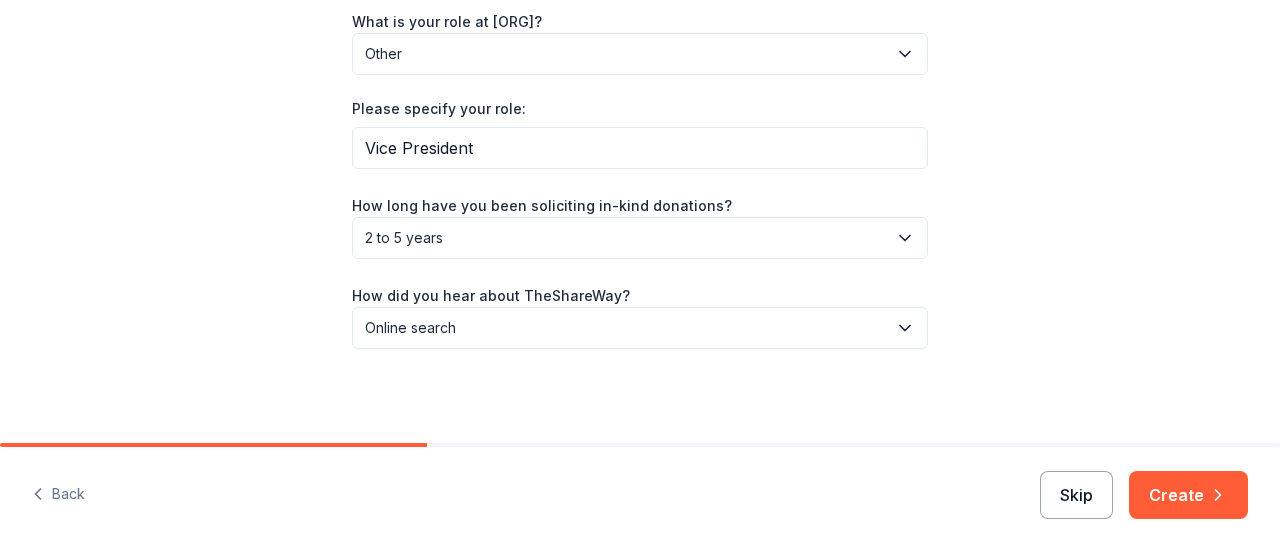 click on "Skip" at bounding box center [1076, 495] 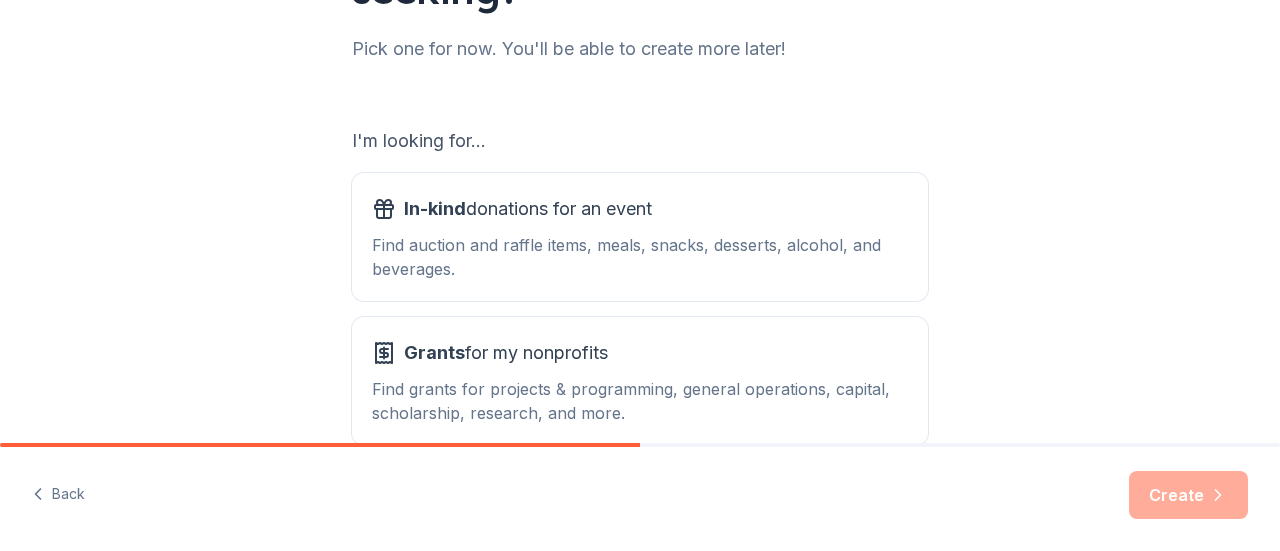 scroll, scrollTop: 252, scrollLeft: 0, axis: vertical 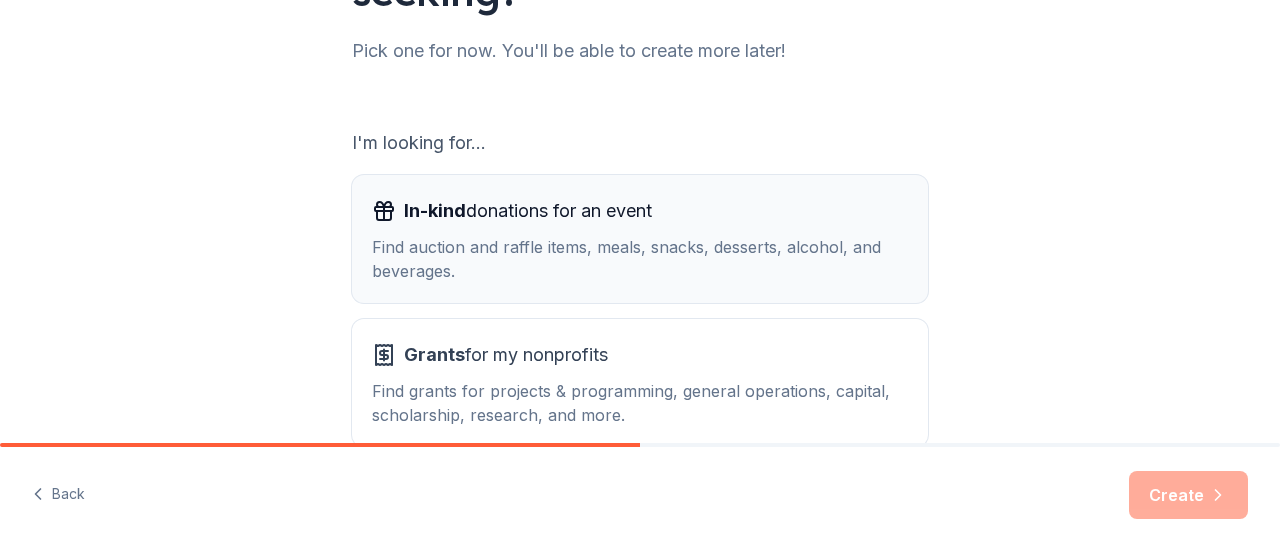 click on "Find auction and raffle items, meals, snacks, desserts, alcohol, and beverages." at bounding box center (640, 259) 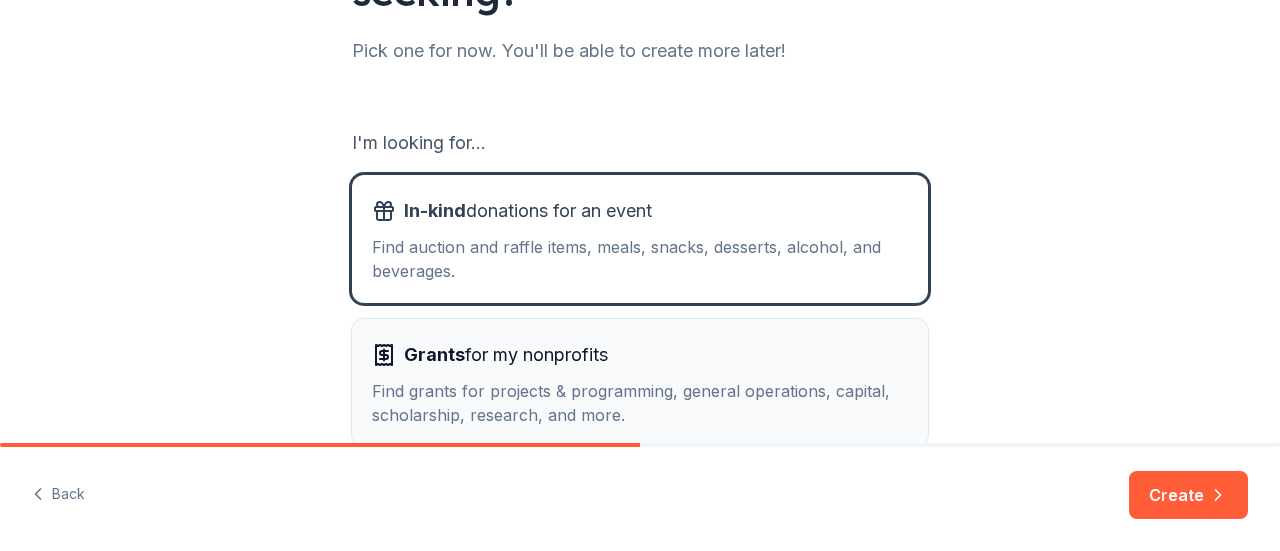 click on "Grants  for my nonprofits" at bounding box center [640, 355] 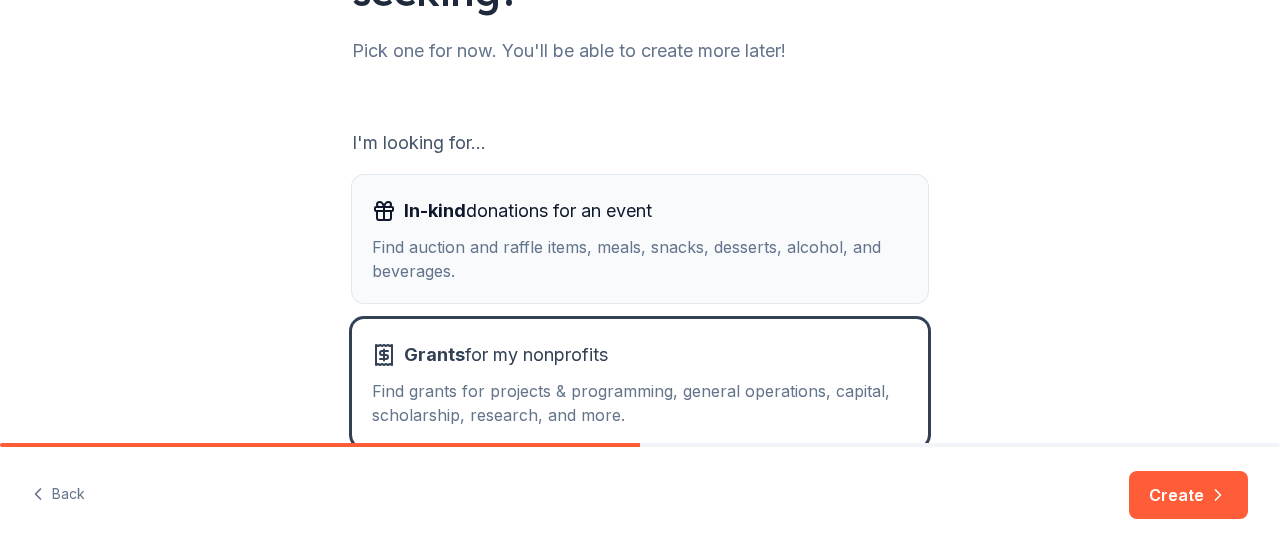 click on "Find auction and raffle items, meals, snacks, desserts, alcohol, and beverages." at bounding box center [640, 259] 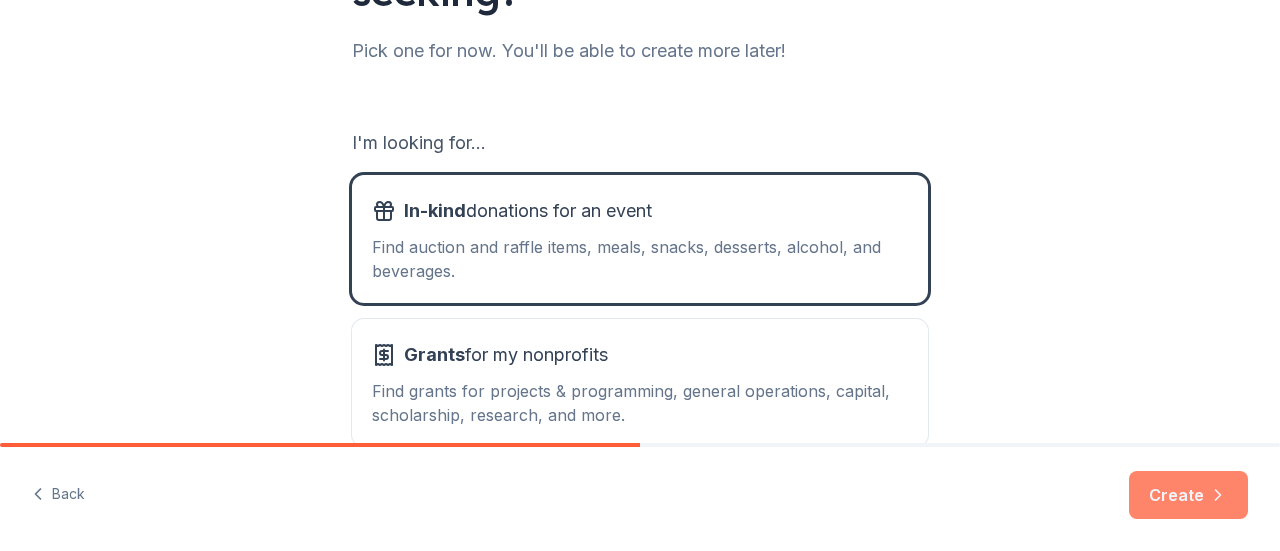 click on "Create" at bounding box center [1188, 495] 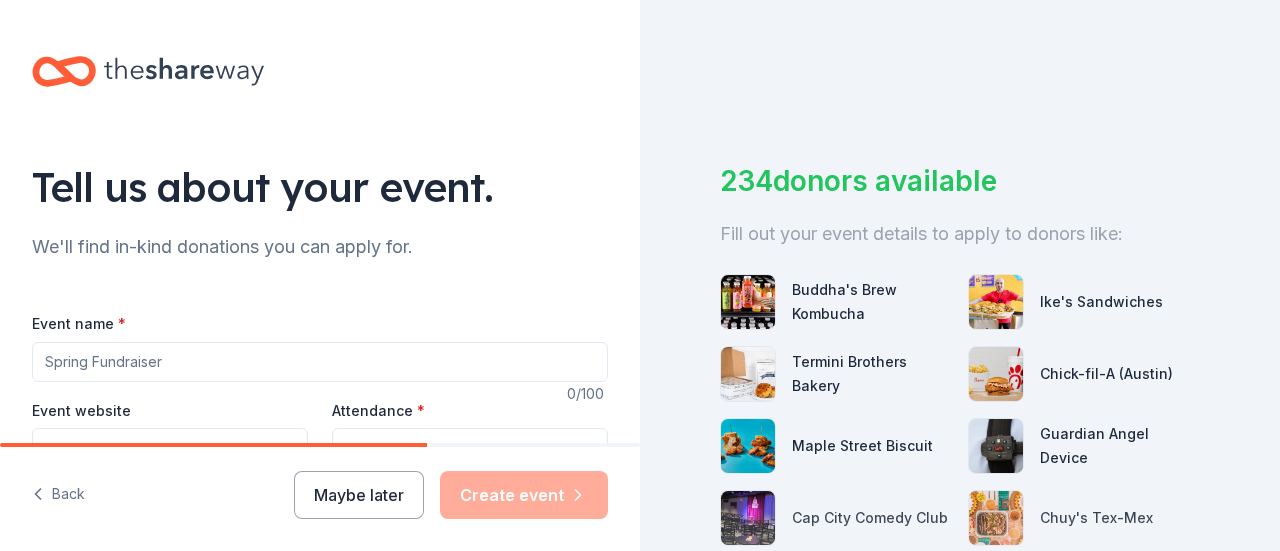 click on "Event name *" at bounding box center (320, 362) 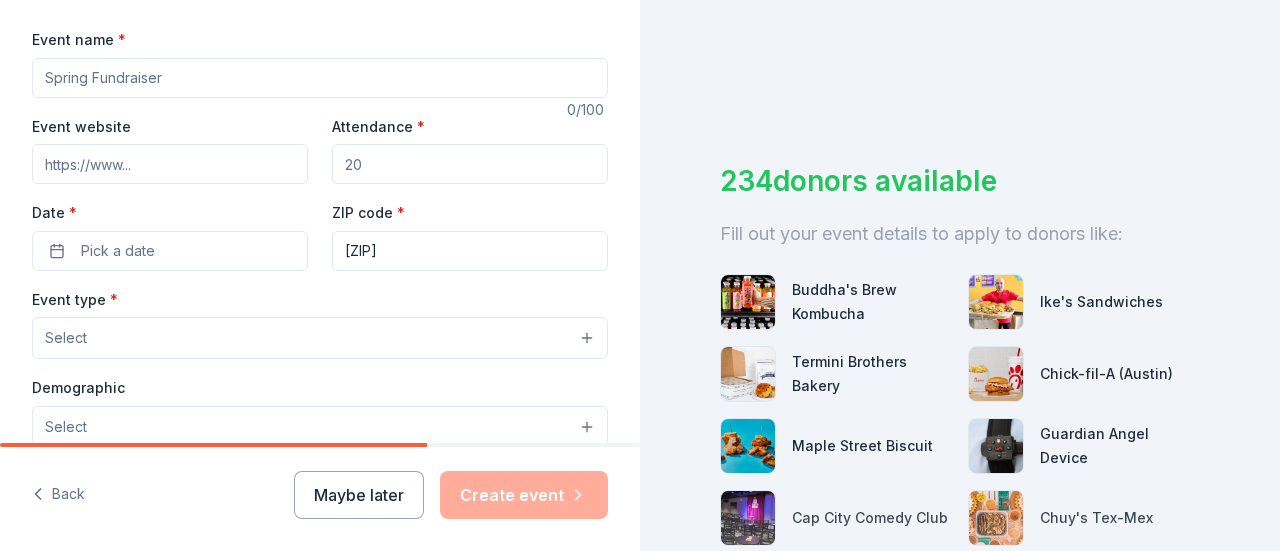 scroll, scrollTop: 278, scrollLeft: 0, axis: vertical 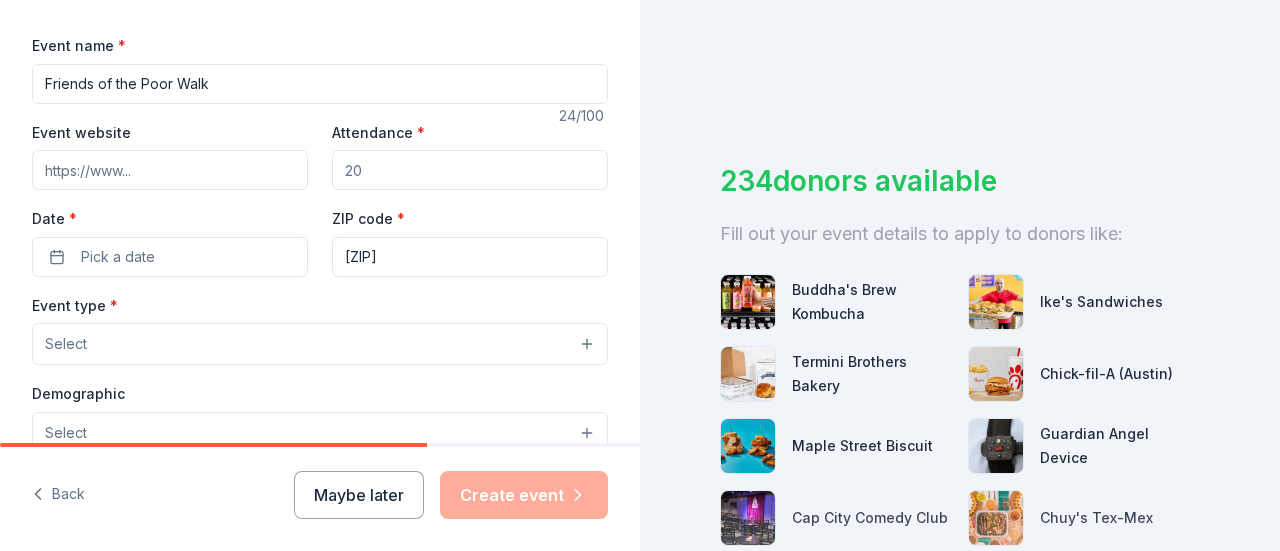 type on "Friends of the Poor Walk" 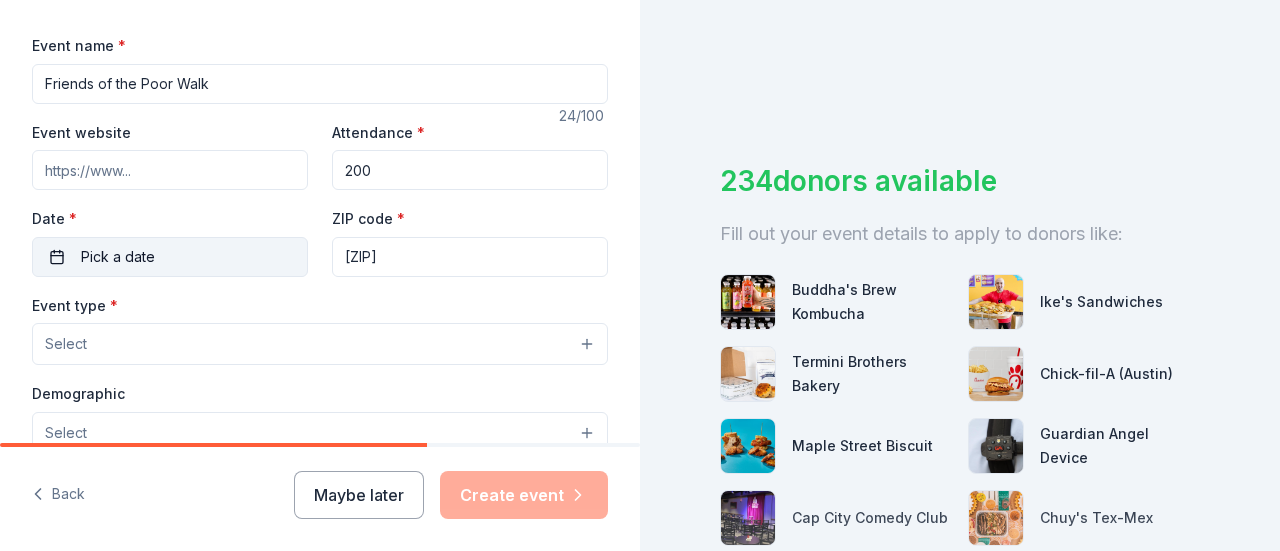 type on "200" 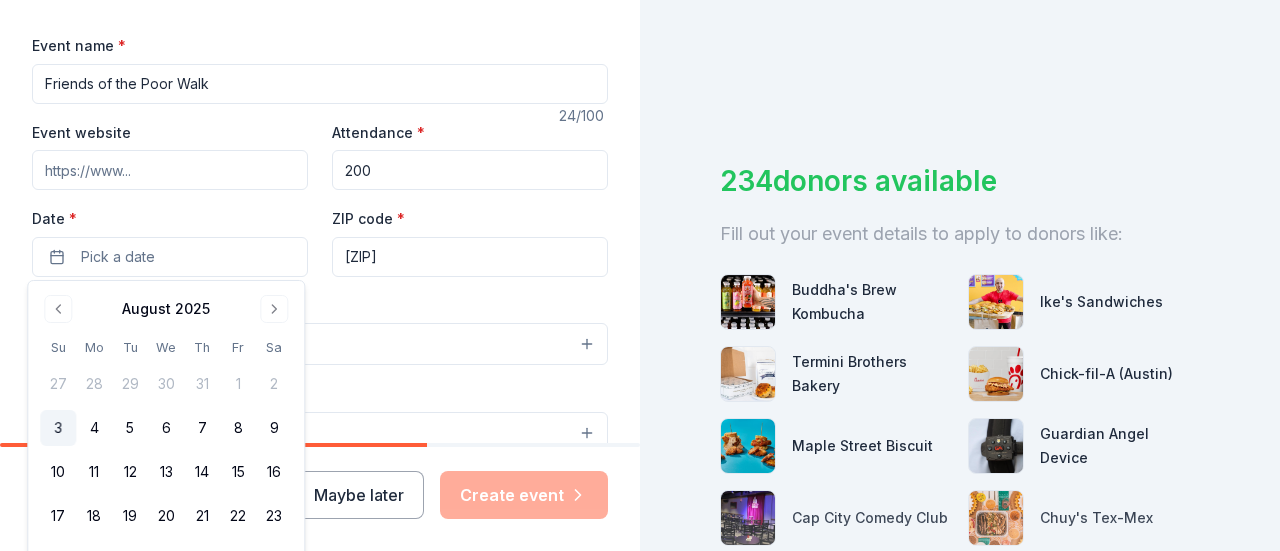 click on "78758" at bounding box center (470, 257) 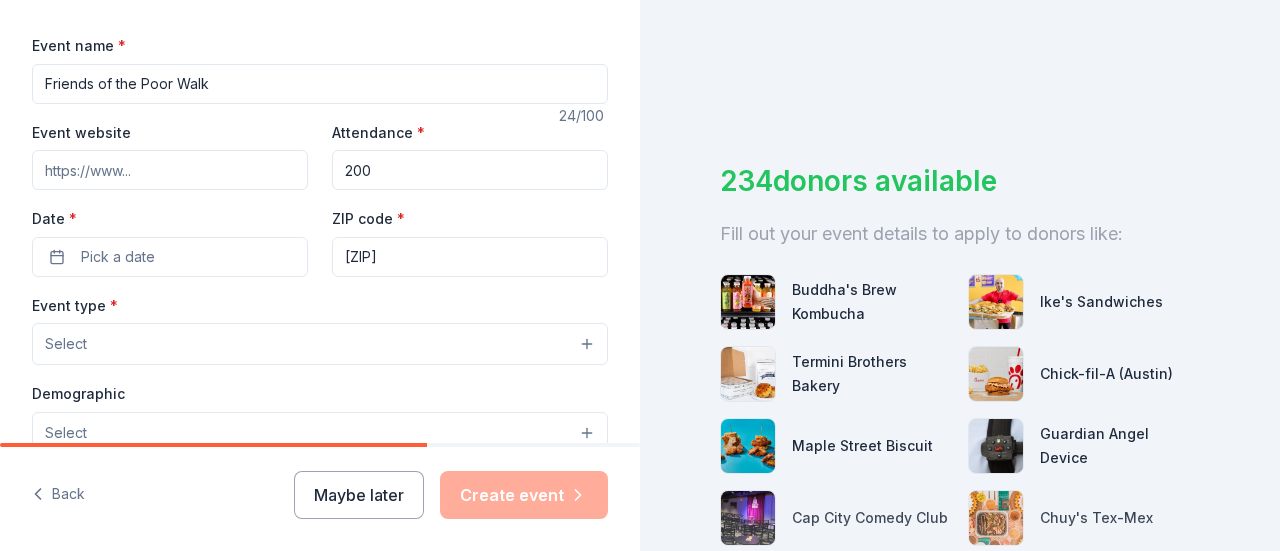 type on "78726" 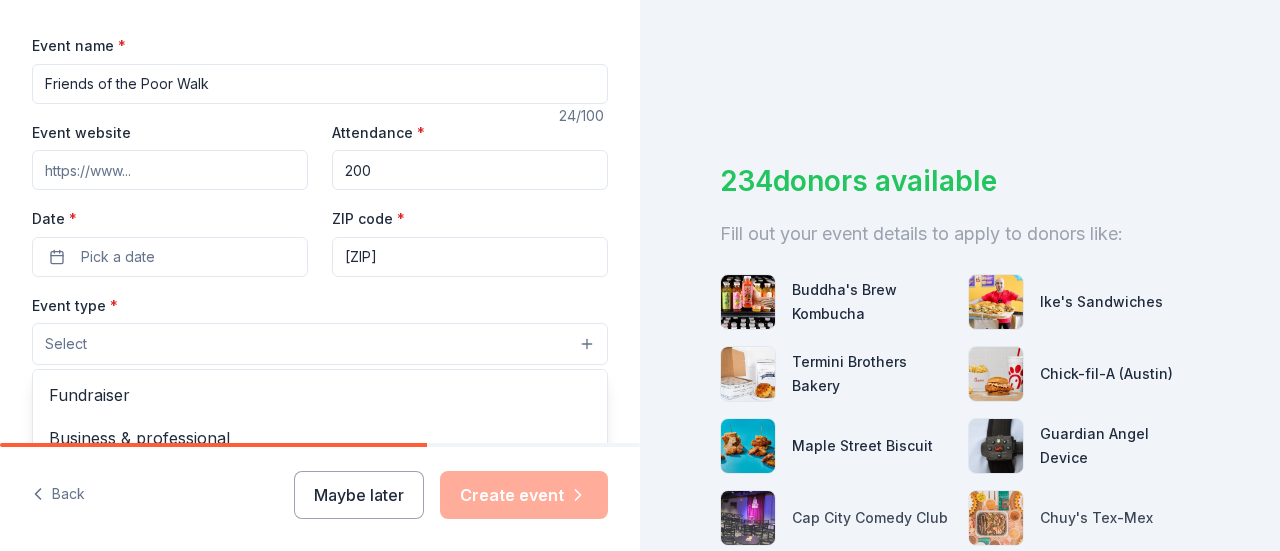 click on "Select" at bounding box center [320, 344] 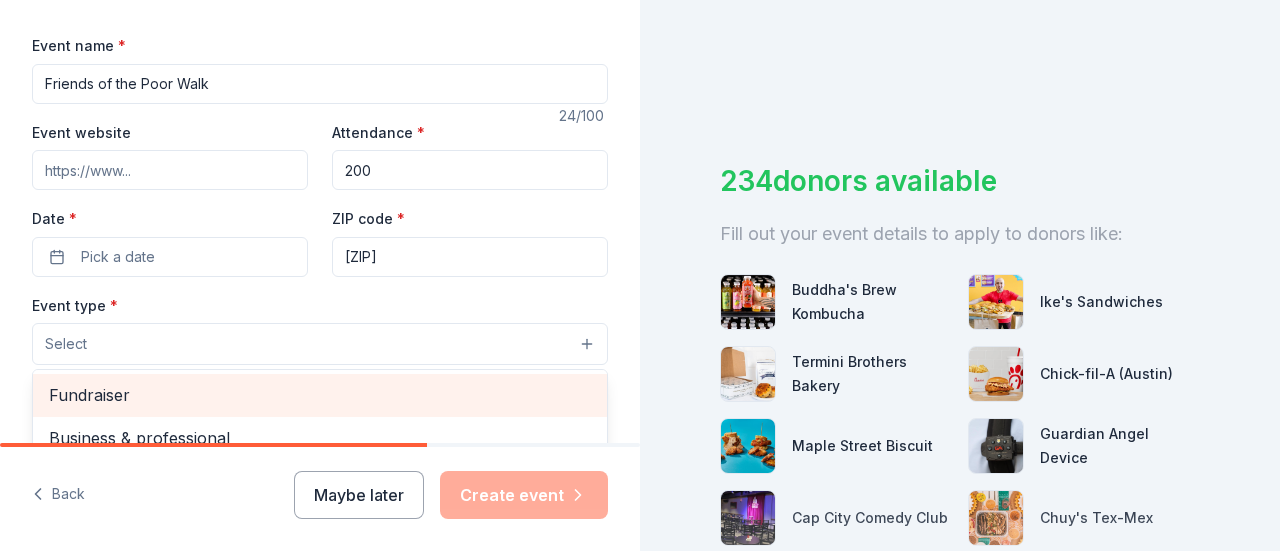 click on "Fundraiser" at bounding box center [320, 395] 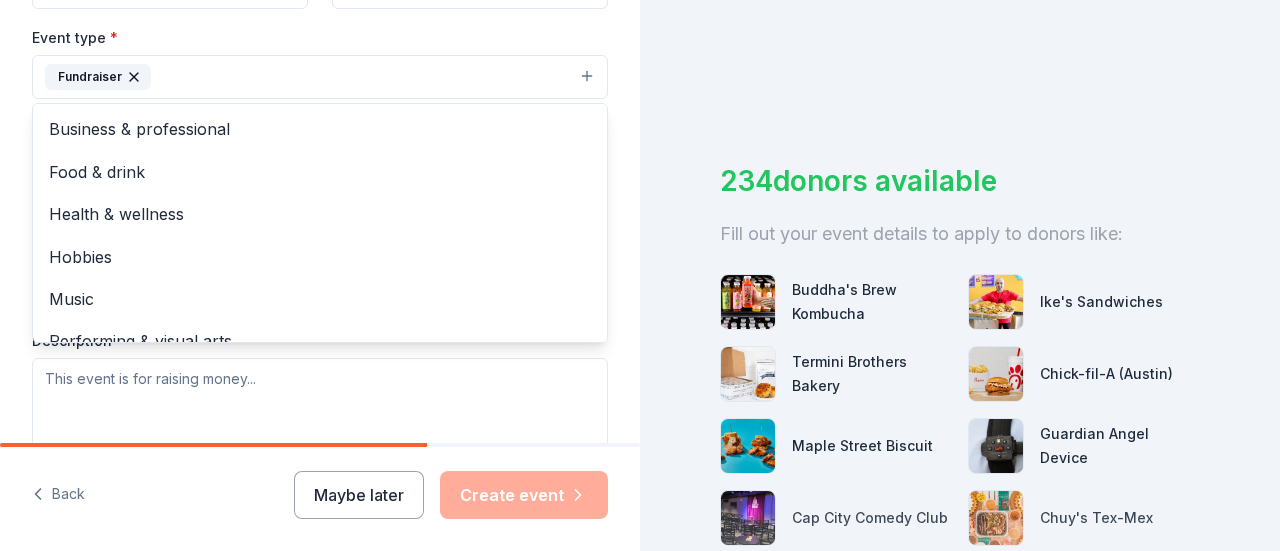 scroll, scrollTop: 555, scrollLeft: 0, axis: vertical 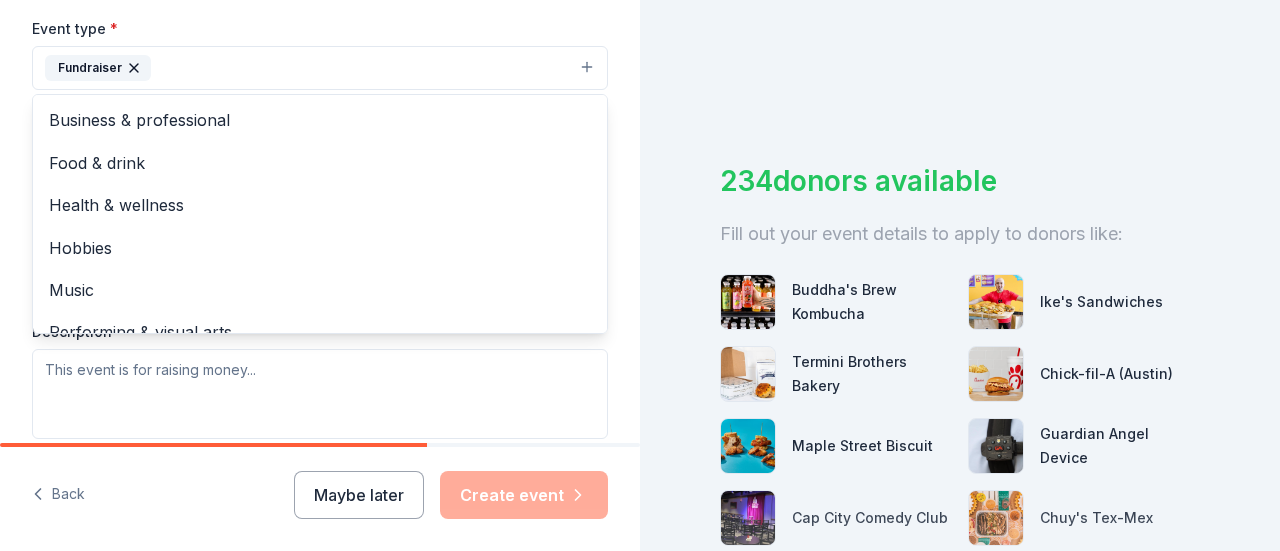 click on "Tell us about your event. We'll find in-kind donations you can apply for. Event name * Friends of the Poor Walk 24 /100 Event website Attendance * 200 Date * Pick a date ZIP code * 78726 Event type * Fundraiser Business & professional Food & drink Health & wellness Hobbies Music Performing & visual arts Demographic Select We use this information to help brands find events with their target demographic to sponsor their products. Mailing address Apt/unit Description What are you looking for? * Auction & raffle Meals Snacks Desserts Alcohol Beverages Send me reminders Email me reminders of donor application deadlines Recurring event Back Maybe later Create event 234  donors available Fill out your event details to apply to donors like: Buddha's Brew Kombucha Ike's Sandwiches Termini Brothers Bakery Chick-fil-A (Austin) Maple Street Biscuit Guardian Angel Device Cap City Comedy Club Chuy's Tex-Mex Nerf Dog Emmer & Rye Hospitality Group Avants Management Group Trekell Art Supply" at bounding box center [640, 275] 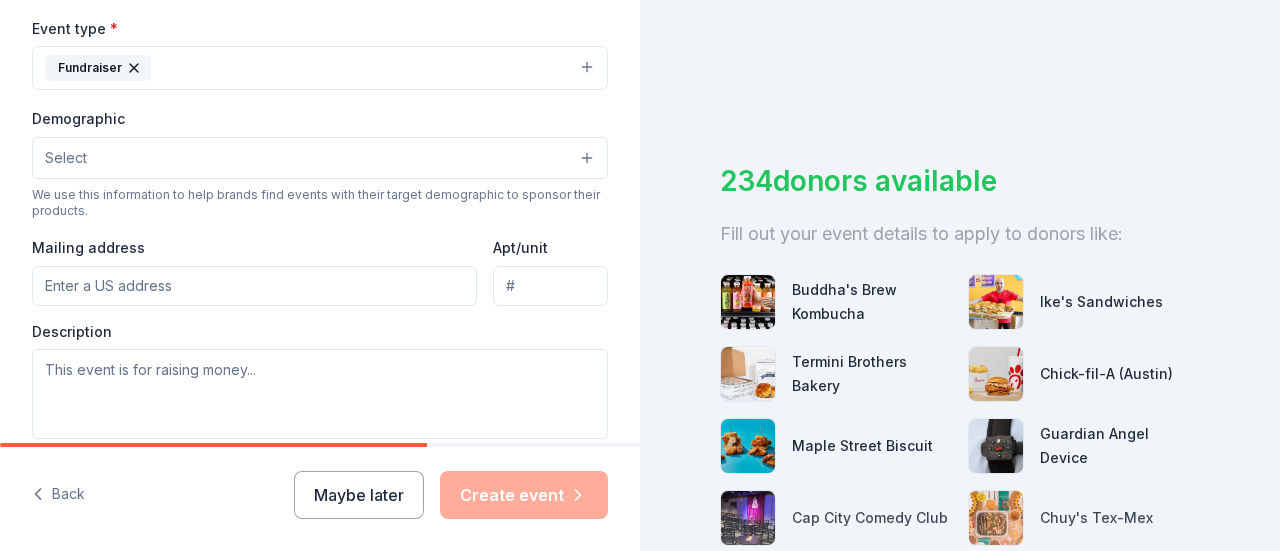 click on "Select" at bounding box center [320, 158] 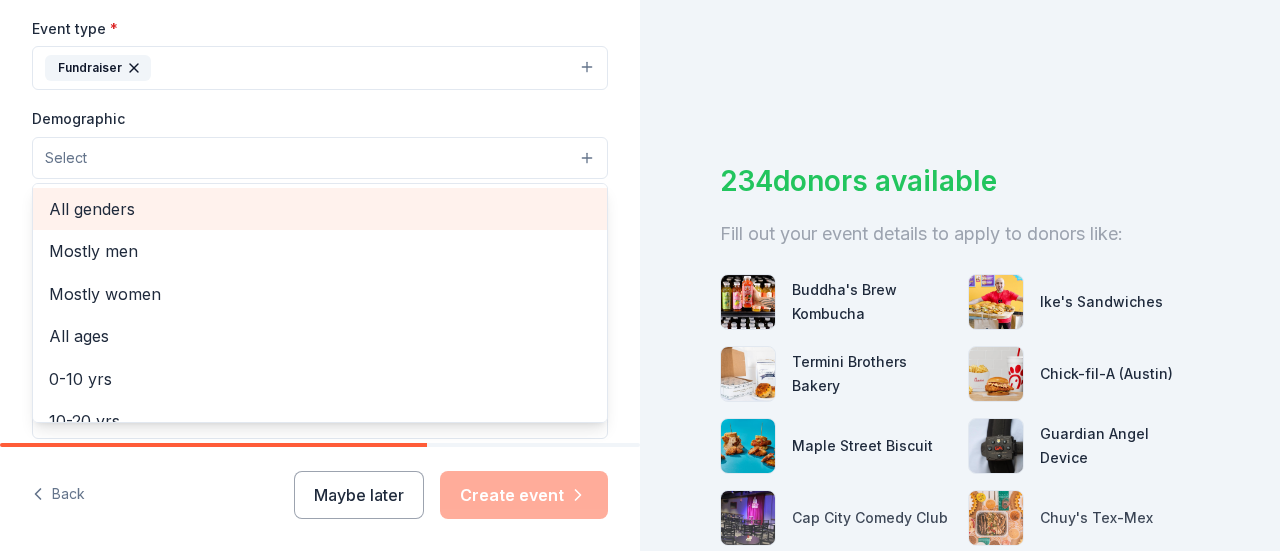 click on "All genders" at bounding box center (320, 209) 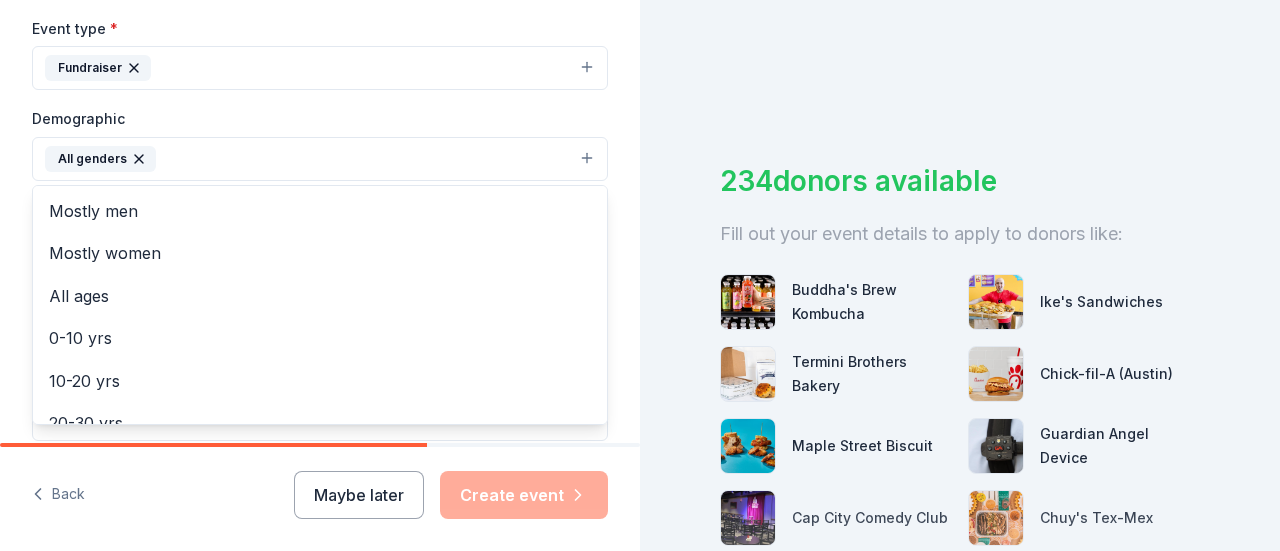 click on "Tell us about your event. We'll find in-kind donations you can apply for. Event name * Friends of the Poor Walk 24 /100 Event website Attendance * 200 Date * Pick a date ZIP code * 78726 Event type * Fundraiser Demographic All genders Mostly men Mostly women All ages 0-10 yrs 10-20 yrs 20-30 yrs 30-40 yrs 40-50 yrs 50-60 yrs 60-70 yrs 70-80 yrs 80+ yrs We use this information to help brands find events with their target demographic to sponsor their products. Mailing address Apt/unit Description What are you looking for? * Auction & raffle Meals Snacks Desserts Alcohol Beverages Send me reminders Email me reminders of donor application deadlines Recurring event Back Maybe later Create event 234  donors available Fill out your event details to apply to donors like: Buddha's Brew Kombucha Ike's Sandwiches Termini Brothers Bakery Chick-fil-A (Austin) Maple Street Biscuit Guardian Angel Device Cap City Comedy Club Chuy's Tex-Mex Nerf Dog Emmer & Rye Hospitality Group Avants Management Group Trekell Art Supply" at bounding box center [640, 275] 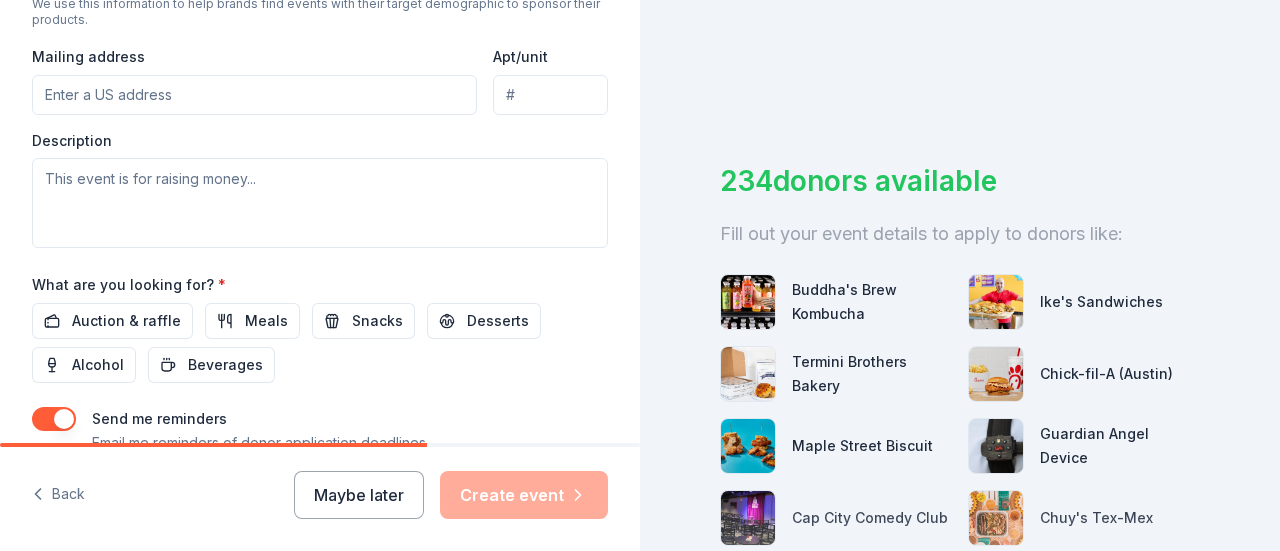 scroll, scrollTop: 772, scrollLeft: 0, axis: vertical 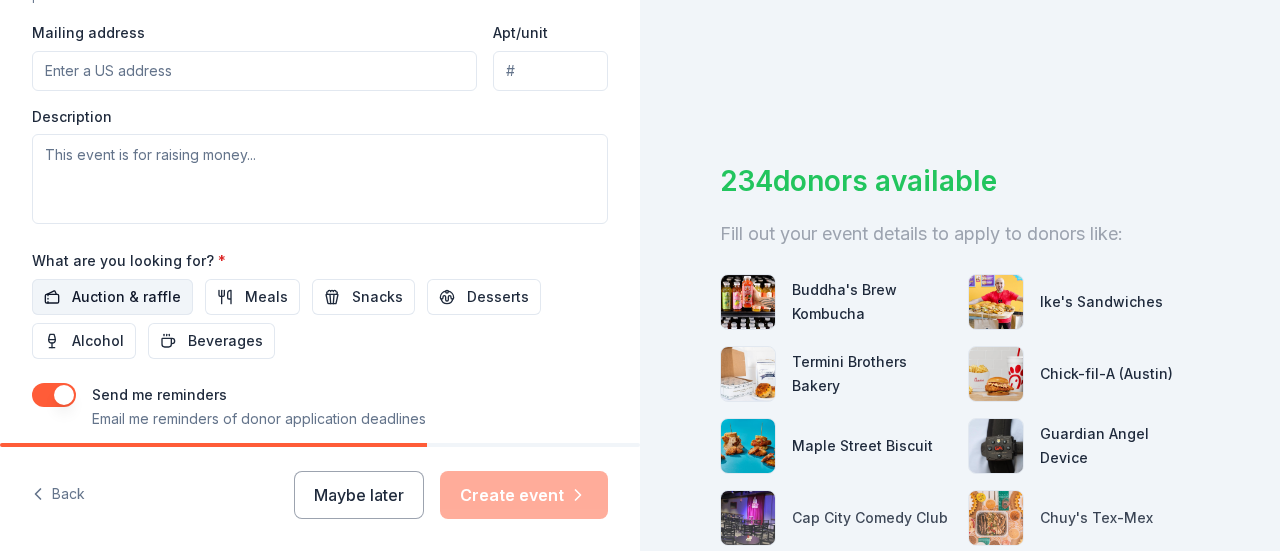 click on "Auction & raffle" at bounding box center (126, 297) 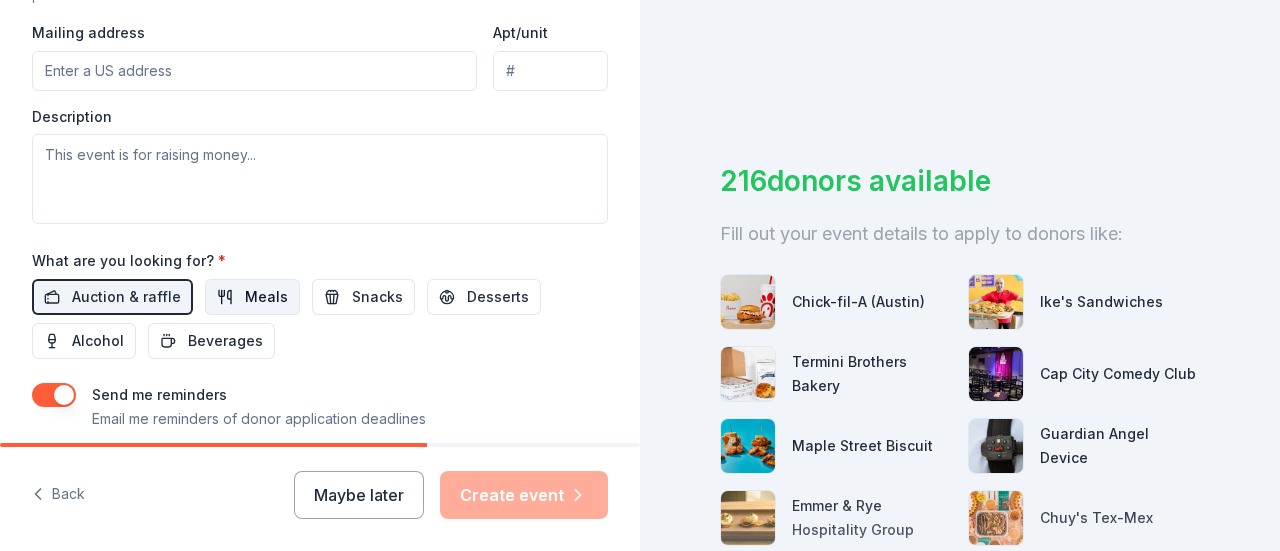 click on "Meals" at bounding box center [266, 297] 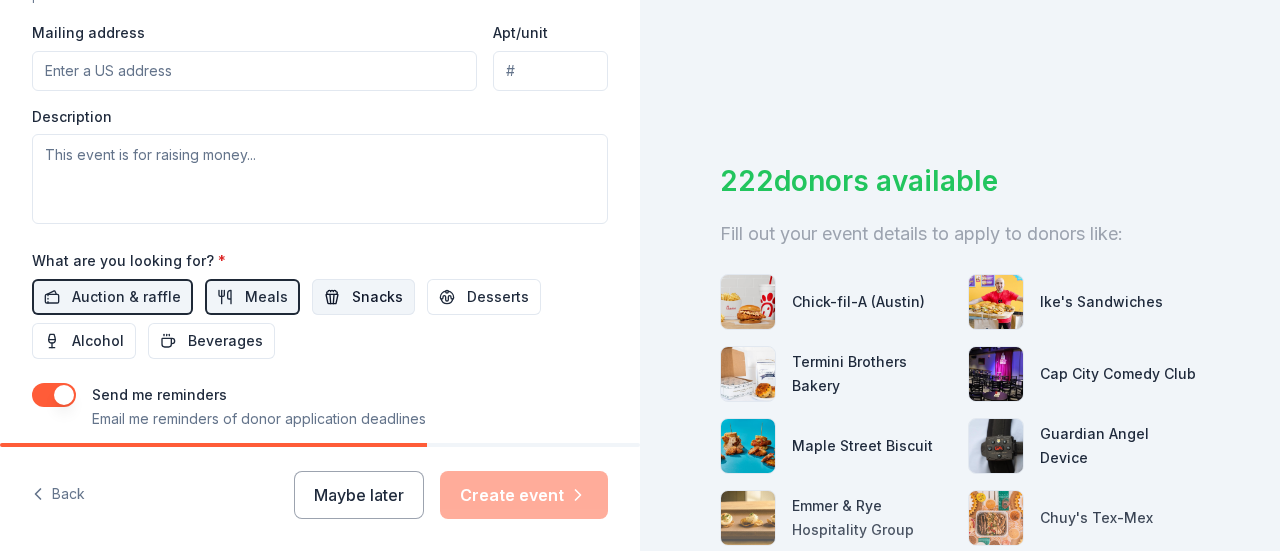 click on "Snacks" at bounding box center (377, 297) 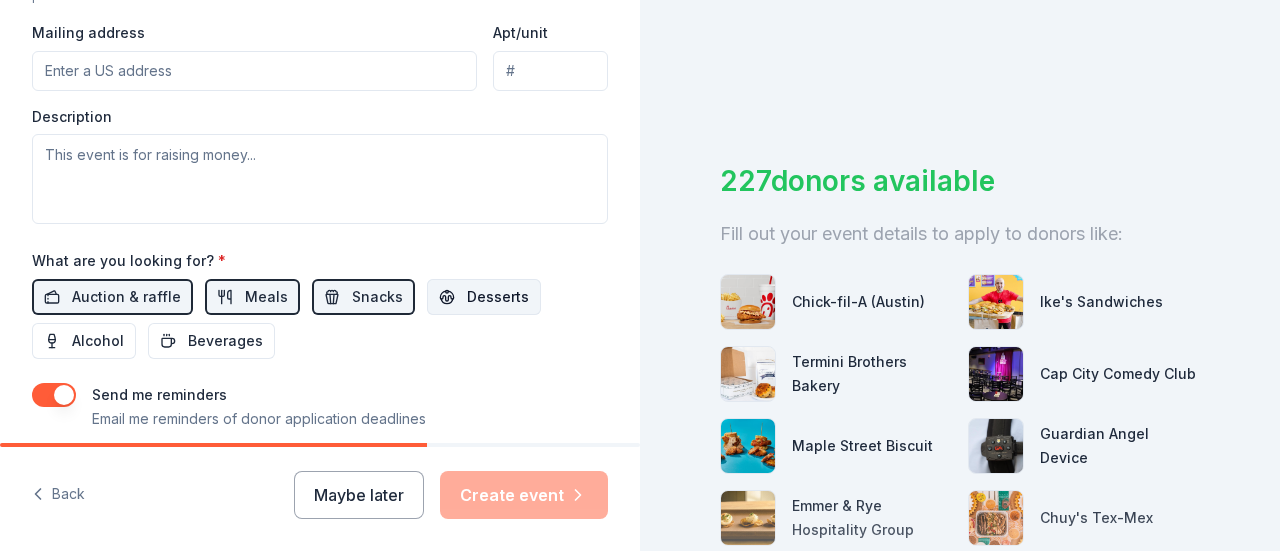click on "Desserts" at bounding box center (498, 297) 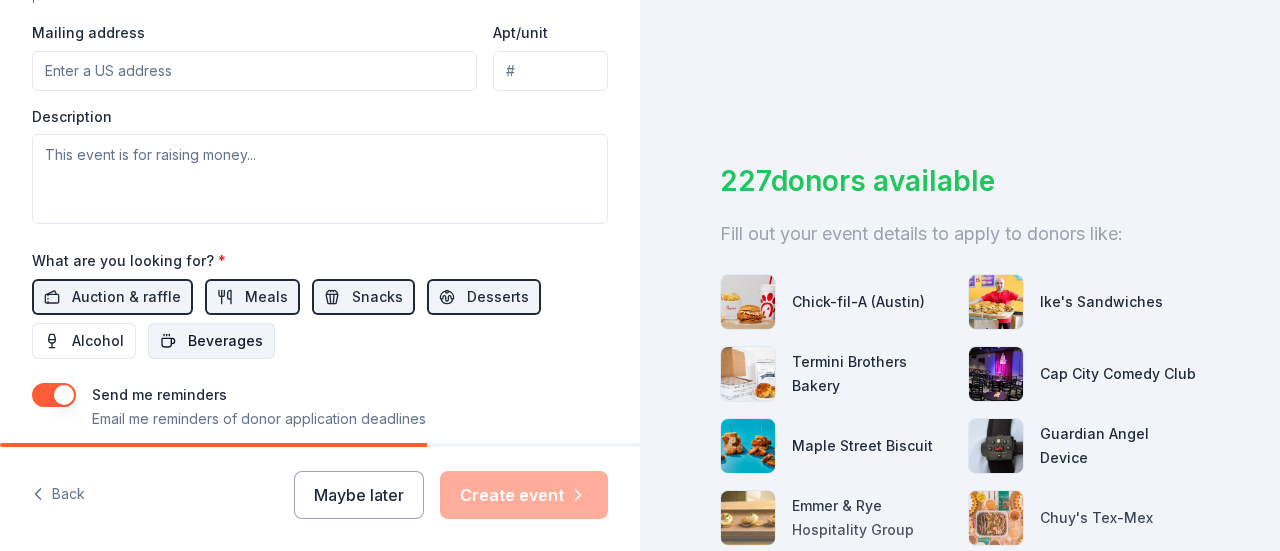 click on "Beverages" at bounding box center (225, 341) 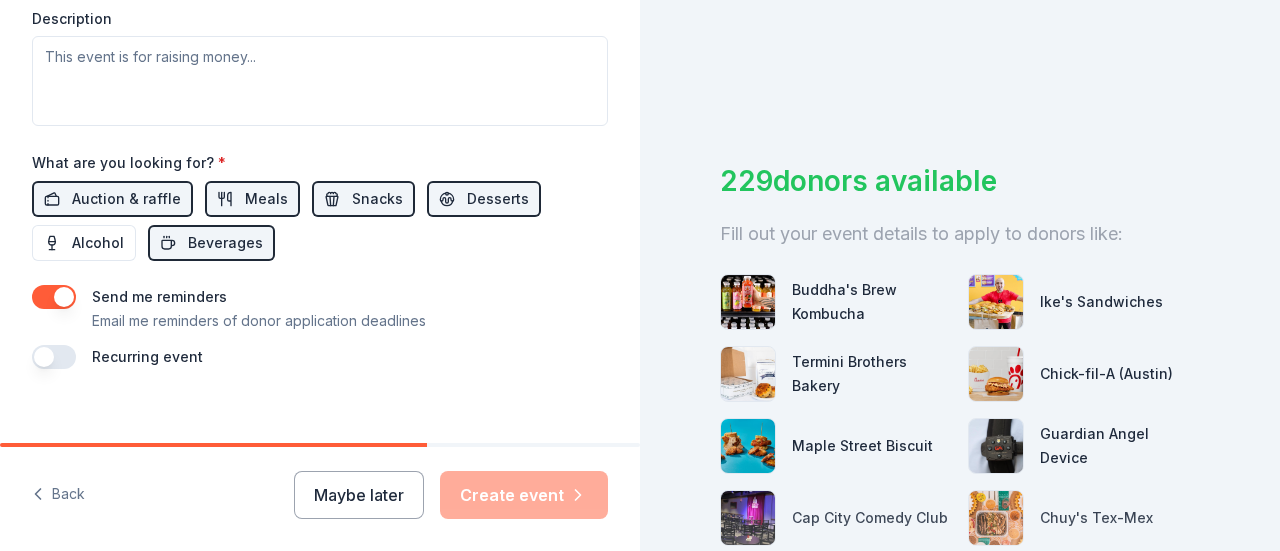 scroll, scrollTop: 886, scrollLeft: 0, axis: vertical 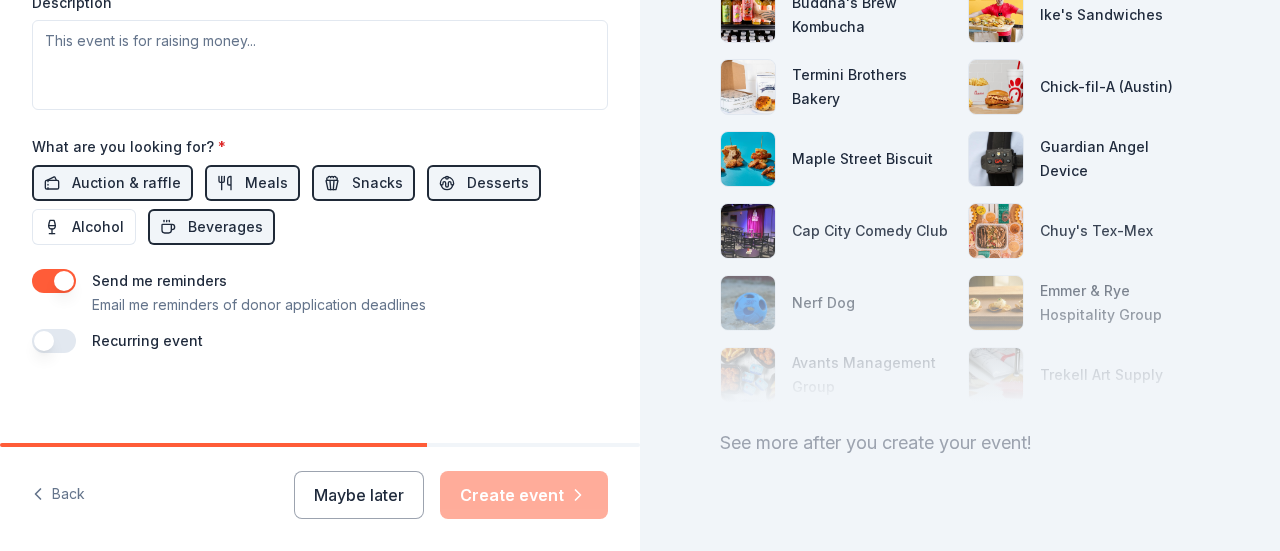click at bounding box center (54, 281) 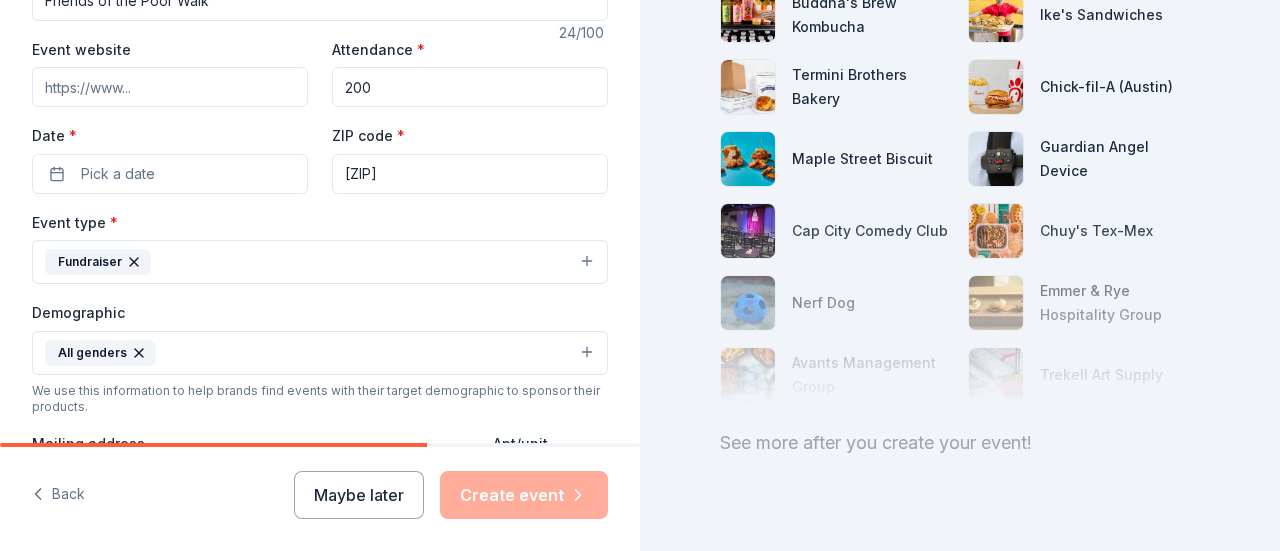 scroll, scrollTop: 313, scrollLeft: 0, axis: vertical 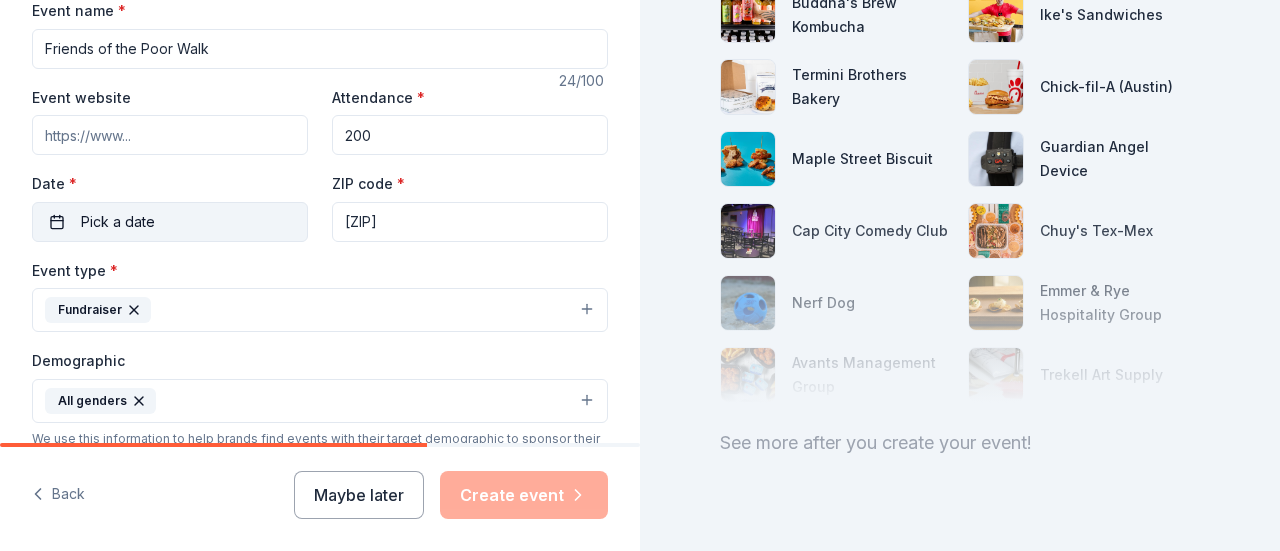 click on "Pick a date" at bounding box center (170, 222) 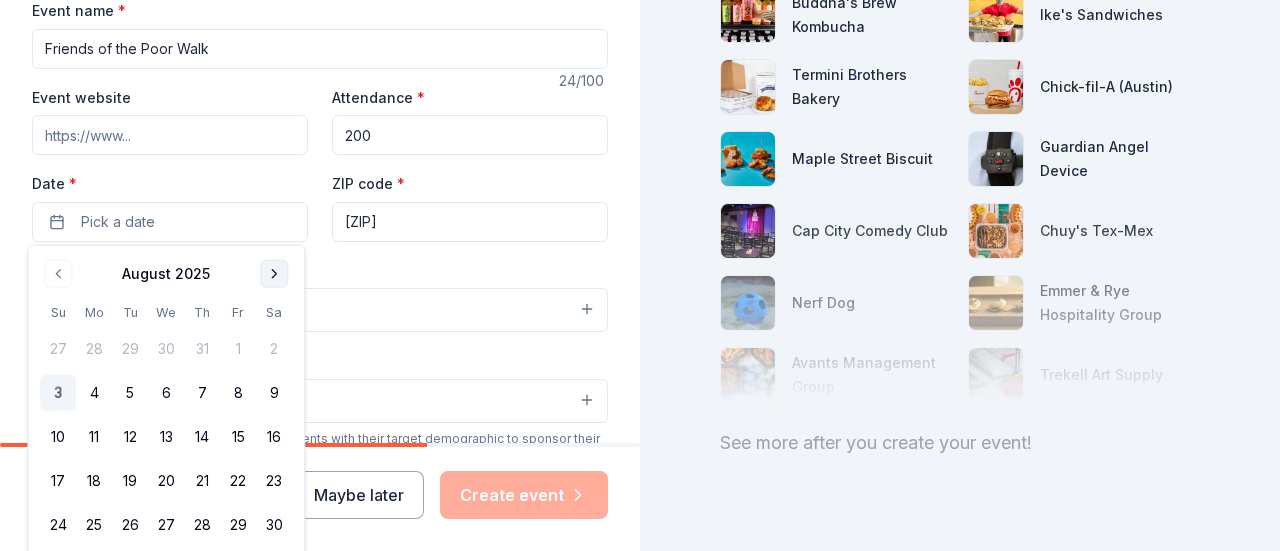 click at bounding box center (274, 274) 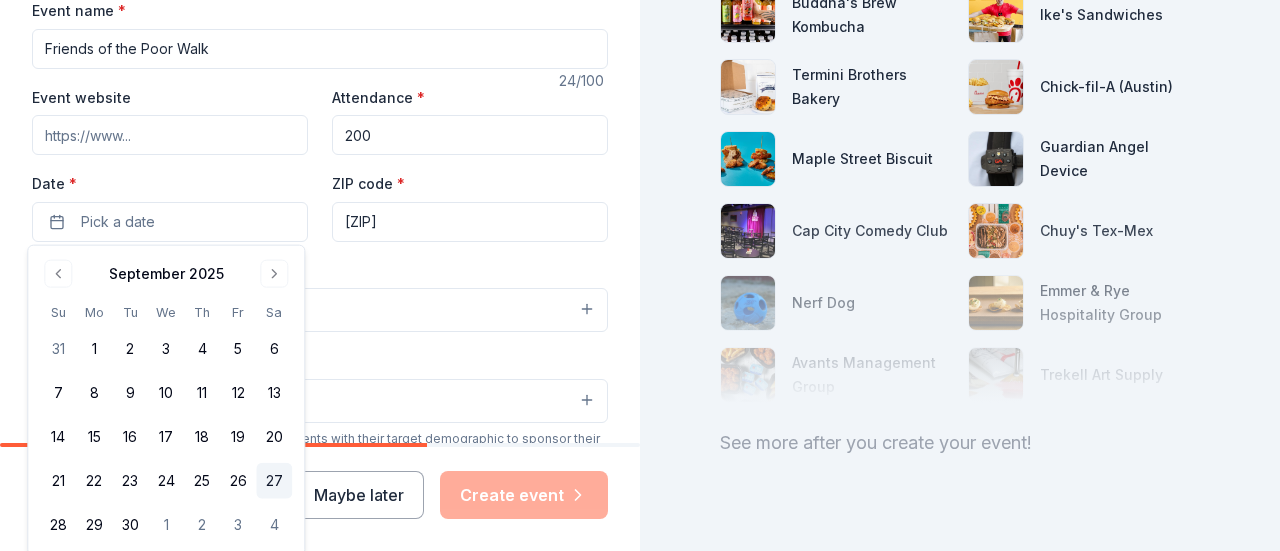 click on "27" at bounding box center (274, 481) 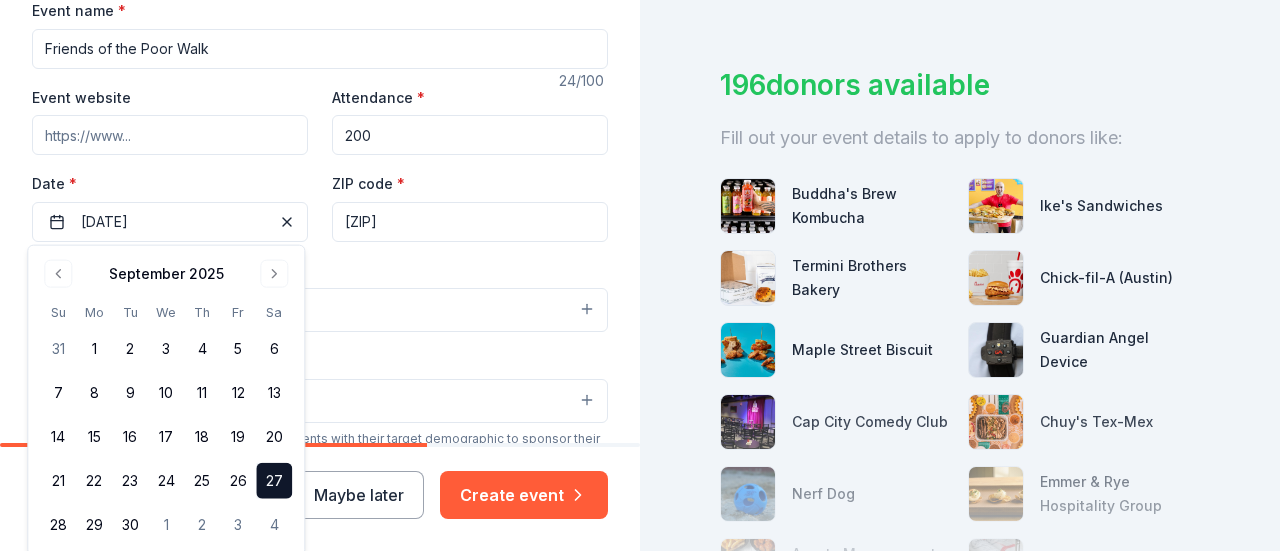 scroll, scrollTop: 287, scrollLeft: 0, axis: vertical 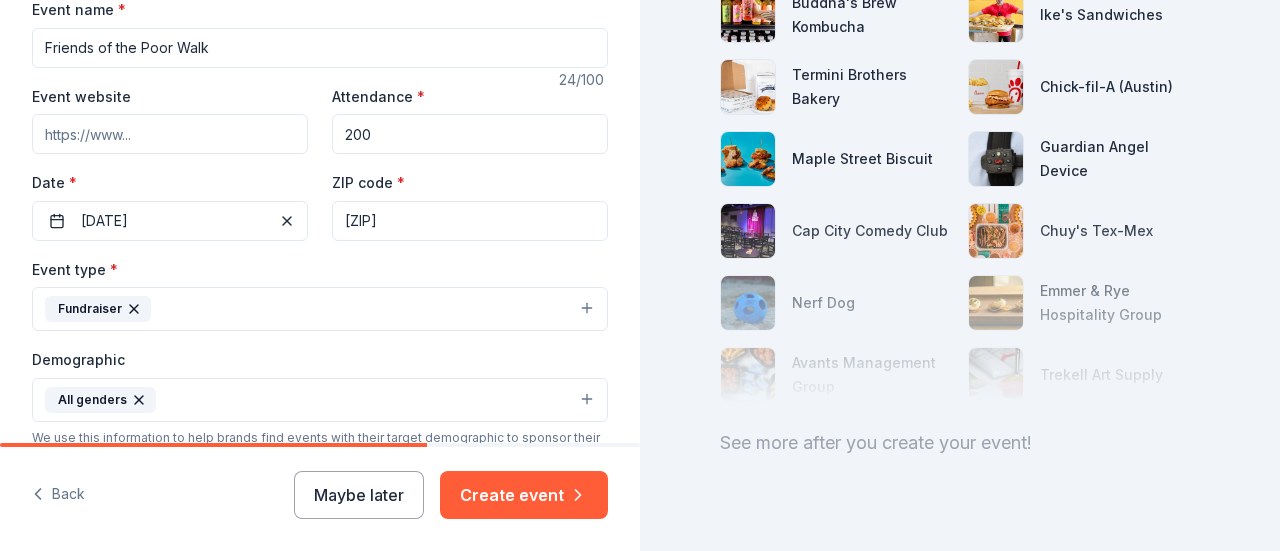 click on "Event website" at bounding box center (170, 134) 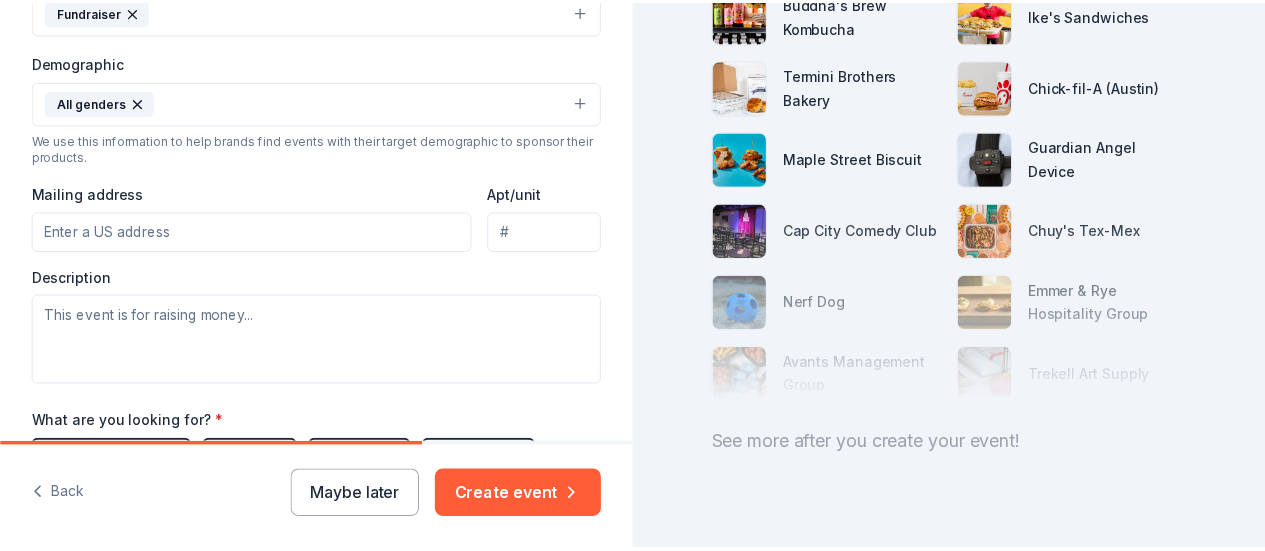 scroll, scrollTop: 881, scrollLeft: 0, axis: vertical 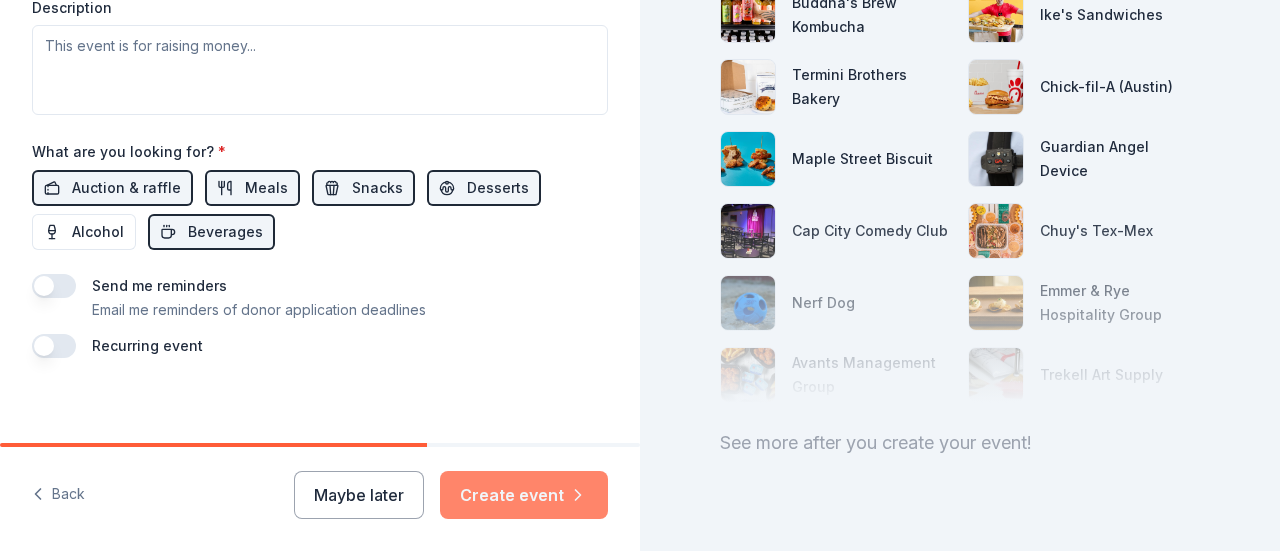 click on "Create event" at bounding box center (524, 495) 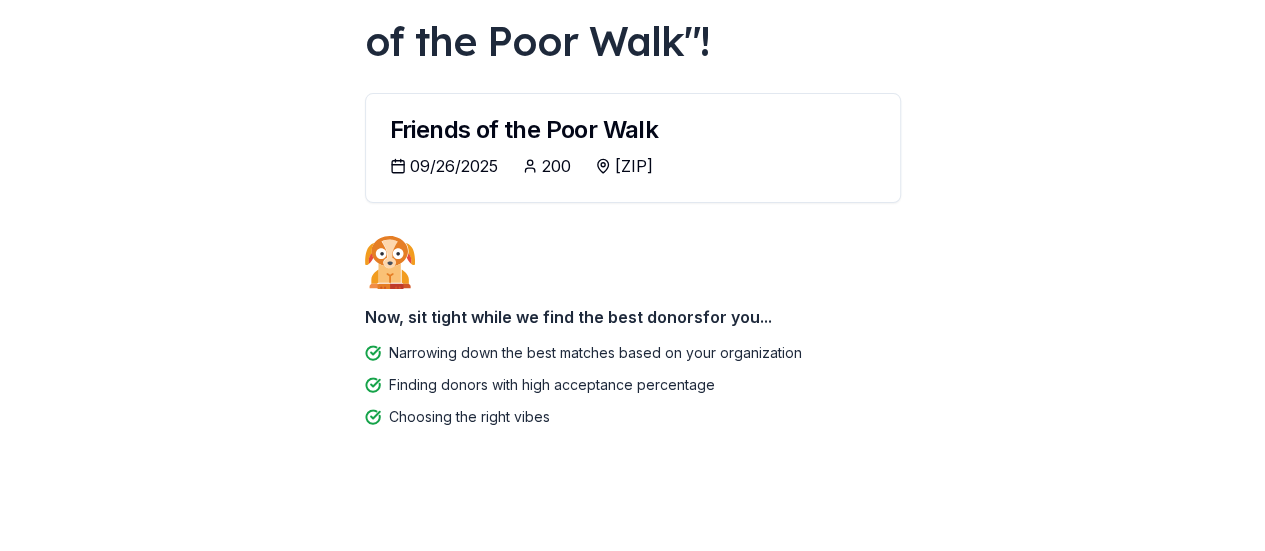 scroll, scrollTop: 179, scrollLeft: 0, axis: vertical 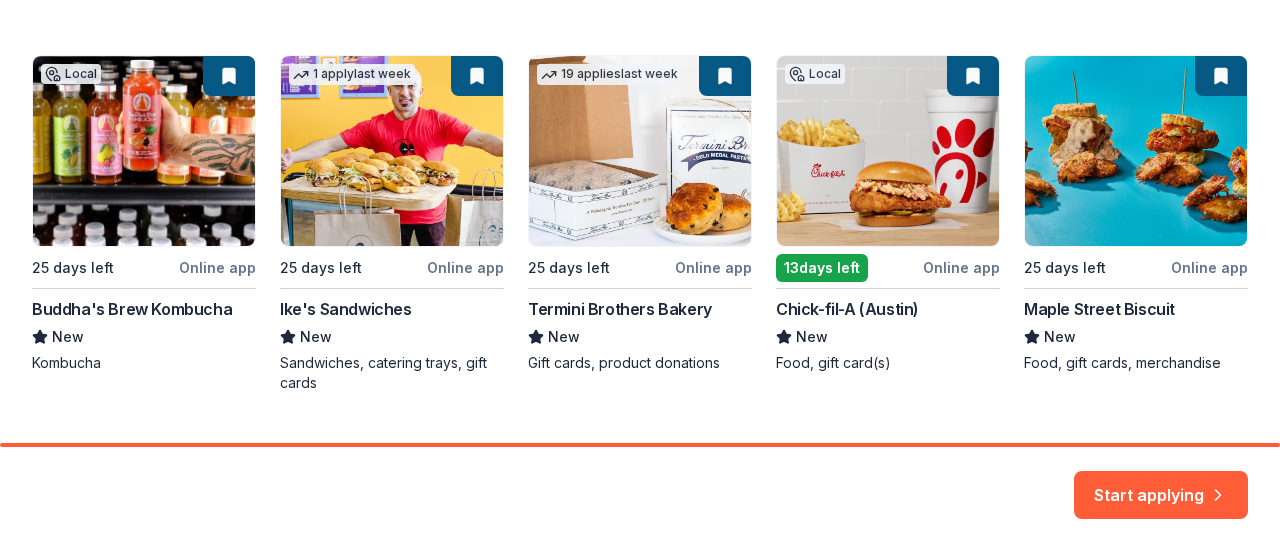click on "Local 25 days left Online app Buddha's Brew Kombucha New Kombucha 1   apply  last week 25 days left Online app Ike's Sandwiches New Sandwiches, catering trays, gift cards 19   applies  last week 25 days left Online app Termini Brothers Bakery New Gift cards, product donations Local 13  days left Online app Chick-fil-A (Austin) New Food, gift card(s) 25 days left Online app Maple Street Biscuit New Food, gift cards, merchandise" at bounding box center (640, 224) 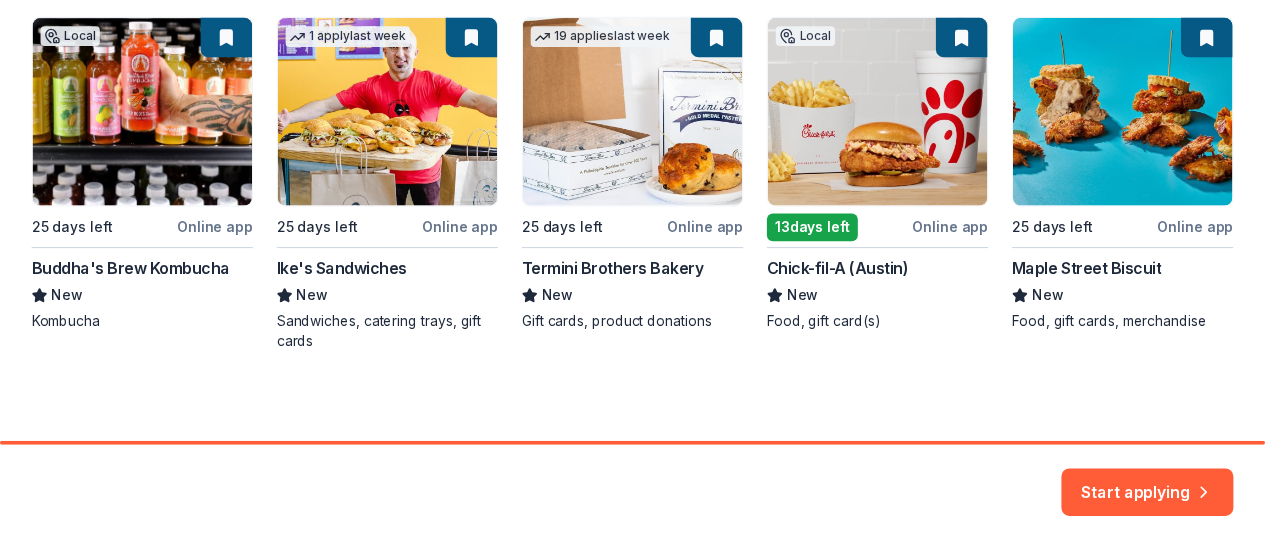 scroll, scrollTop: 397, scrollLeft: 0, axis: vertical 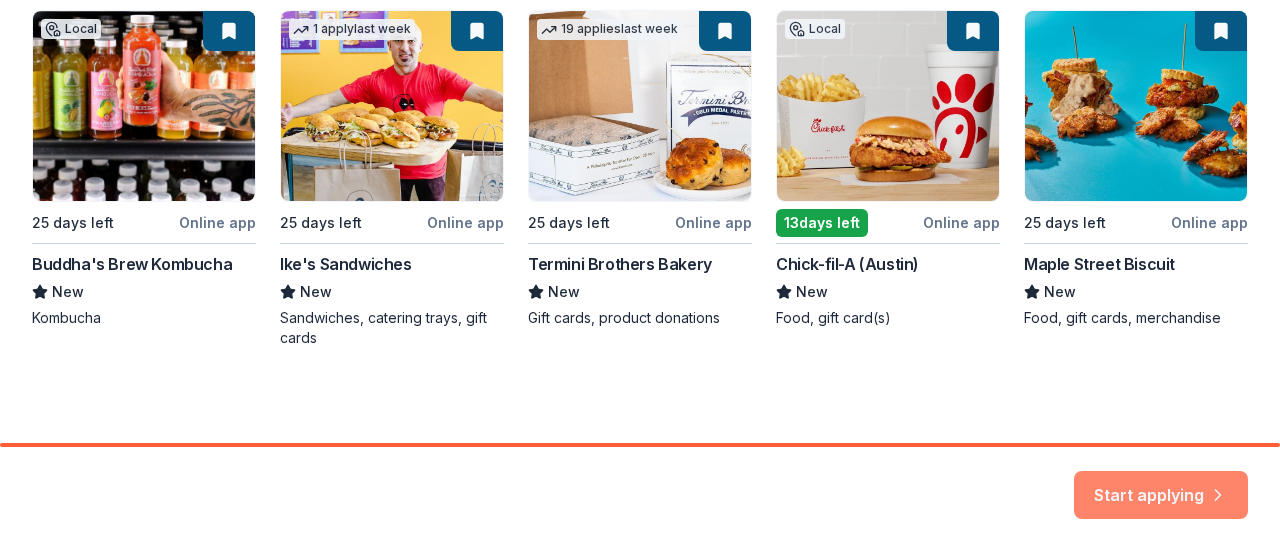 click on "Start applying" at bounding box center [1161, 483] 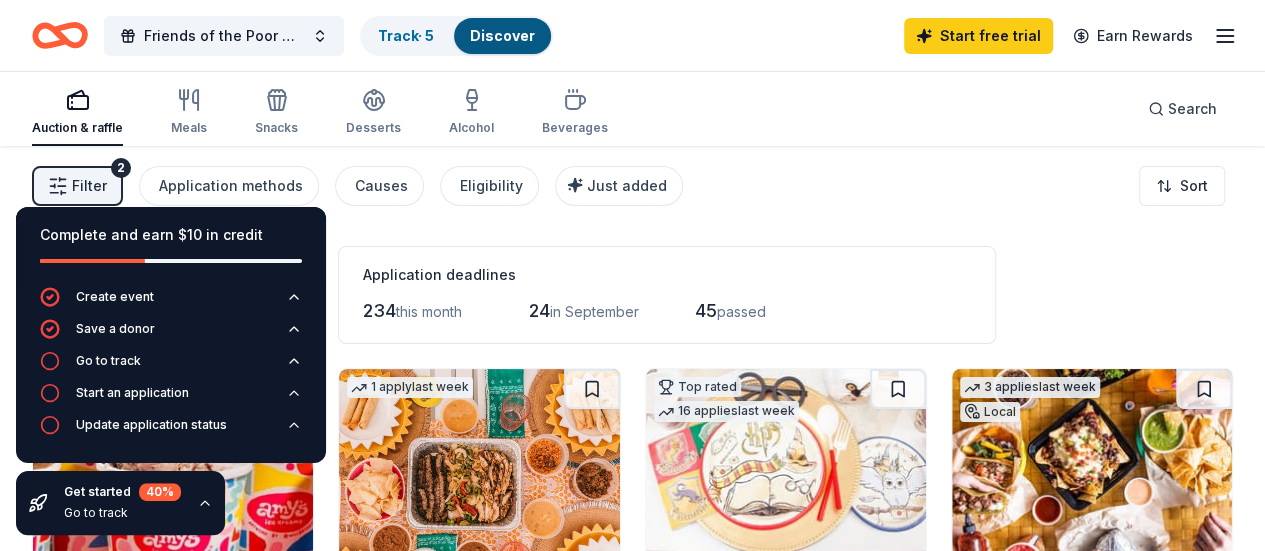 click on "Filter 2 Application methods Causes Eligibility Just added Sort" at bounding box center (632, 186) 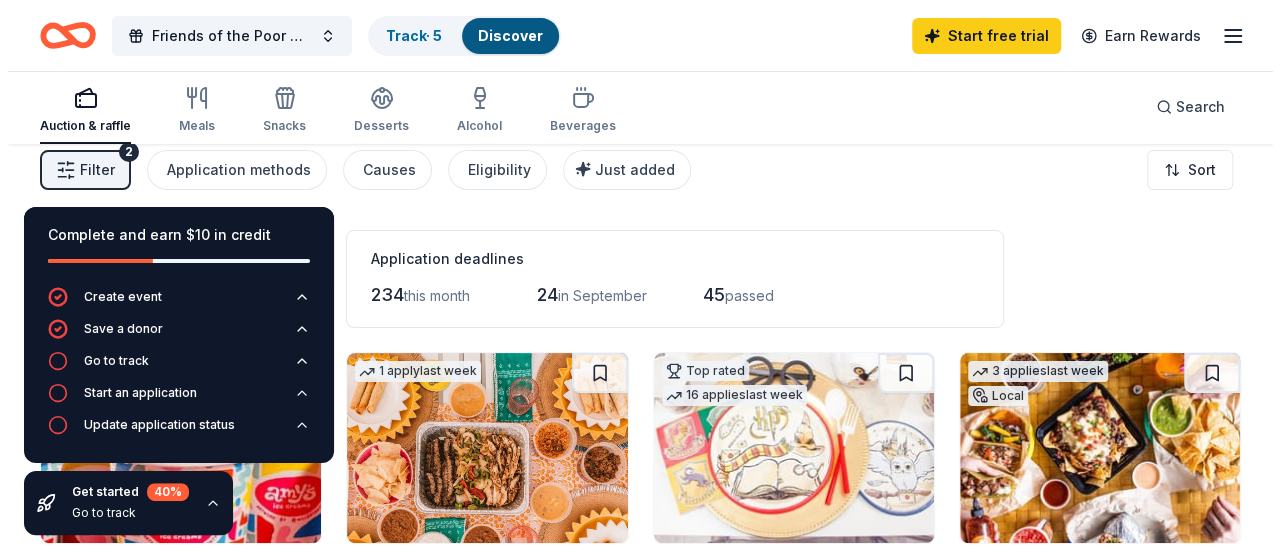 scroll, scrollTop: 5, scrollLeft: 0, axis: vertical 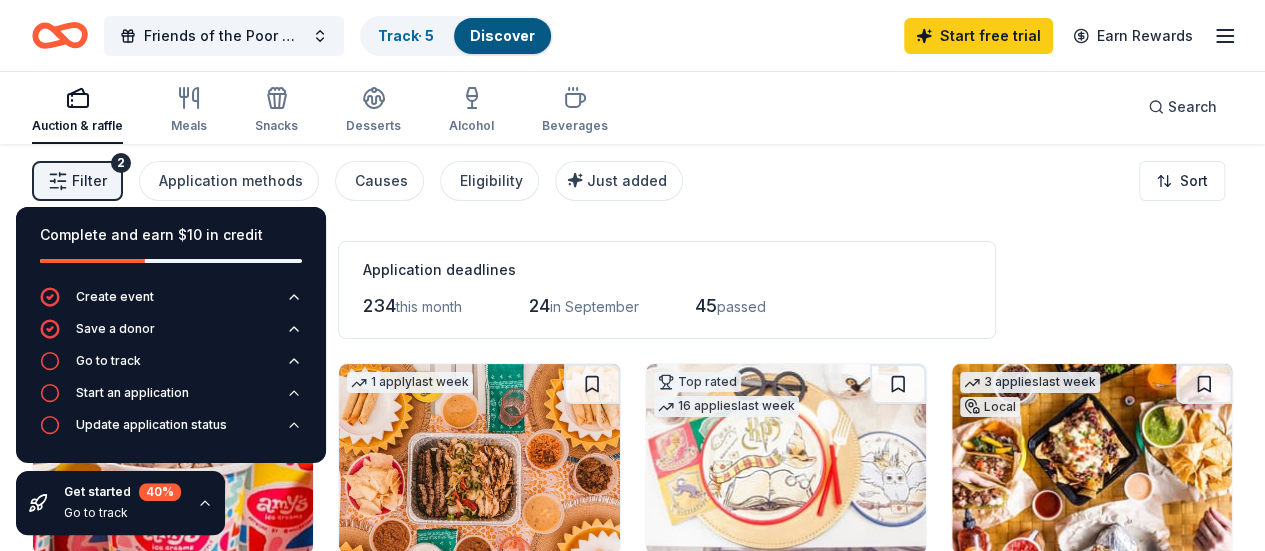 click on "Filter 2" at bounding box center (77, 181) 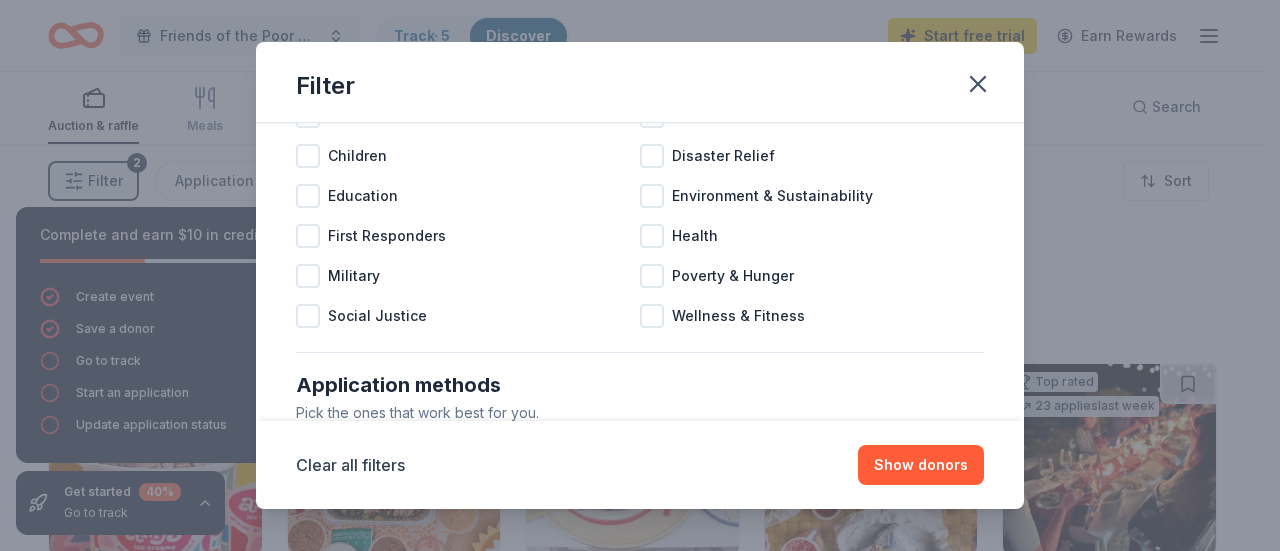 scroll, scrollTop: 130, scrollLeft: 0, axis: vertical 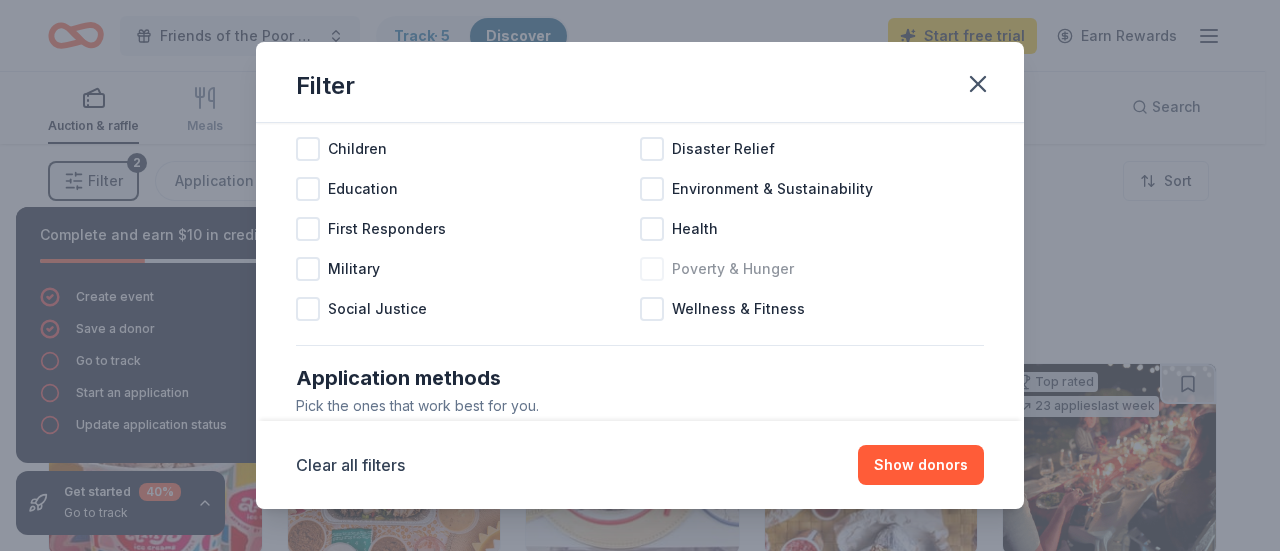 click at bounding box center [652, 269] 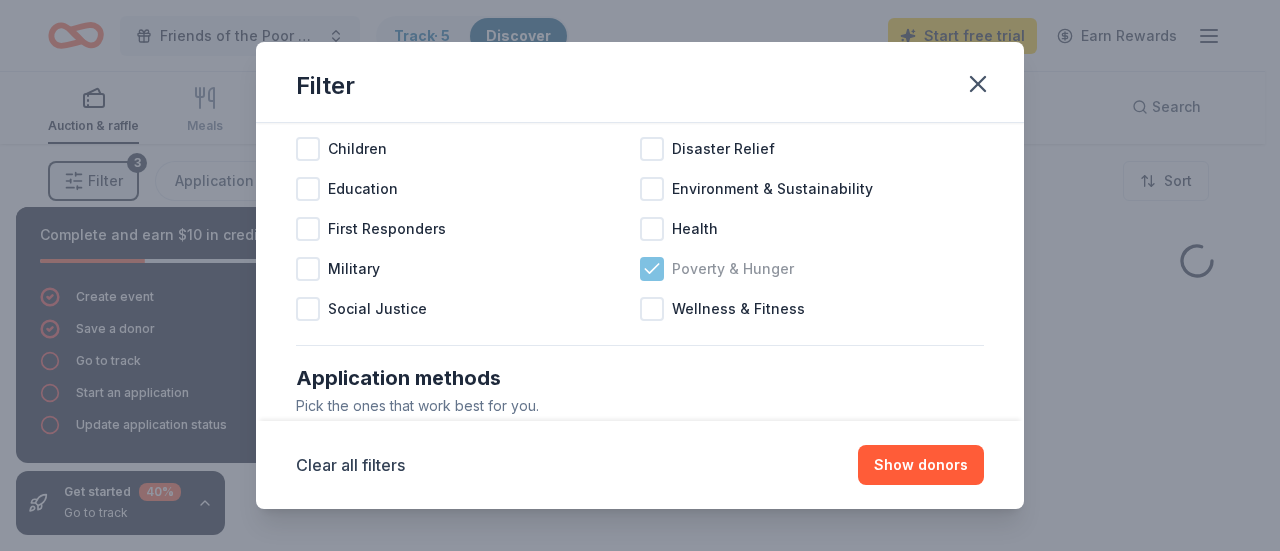 scroll, scrollTop: 0, scrollLeft: 0, axis: both 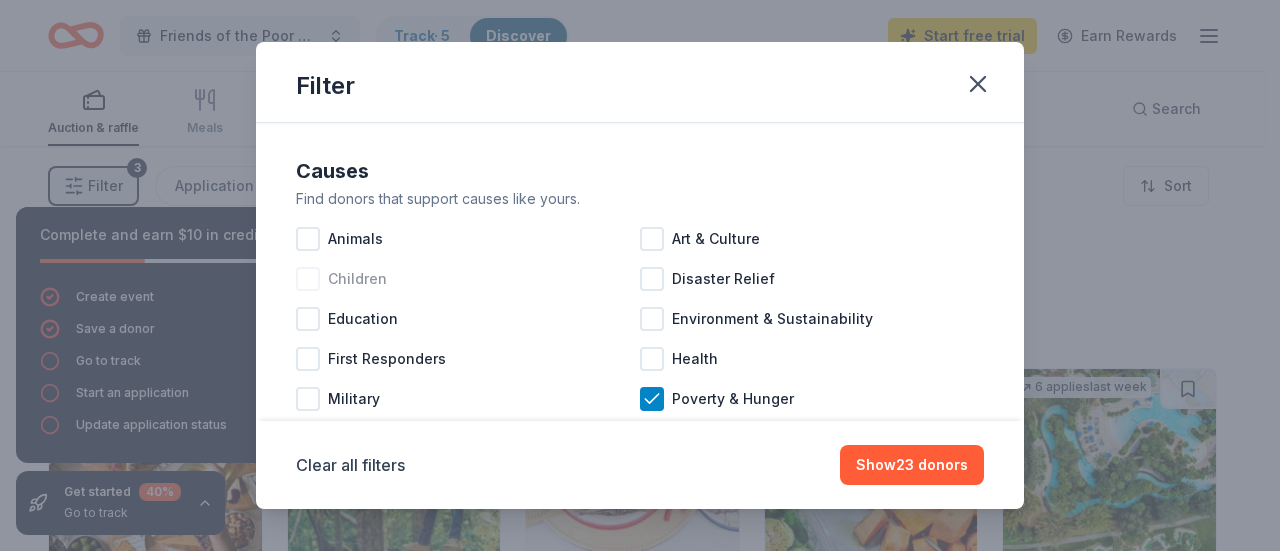 drag, startPoint x: 304, startPoint y: 279, endPoint x: 305, endPoint y: 290, distance: 11.045361 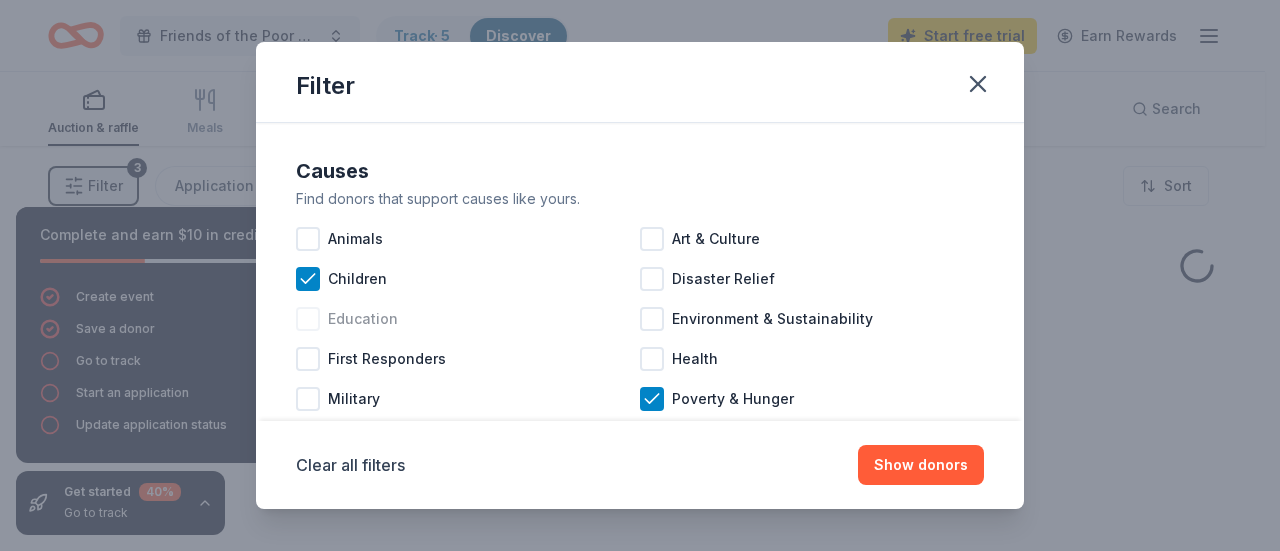 click at bounding box center [308, 319] 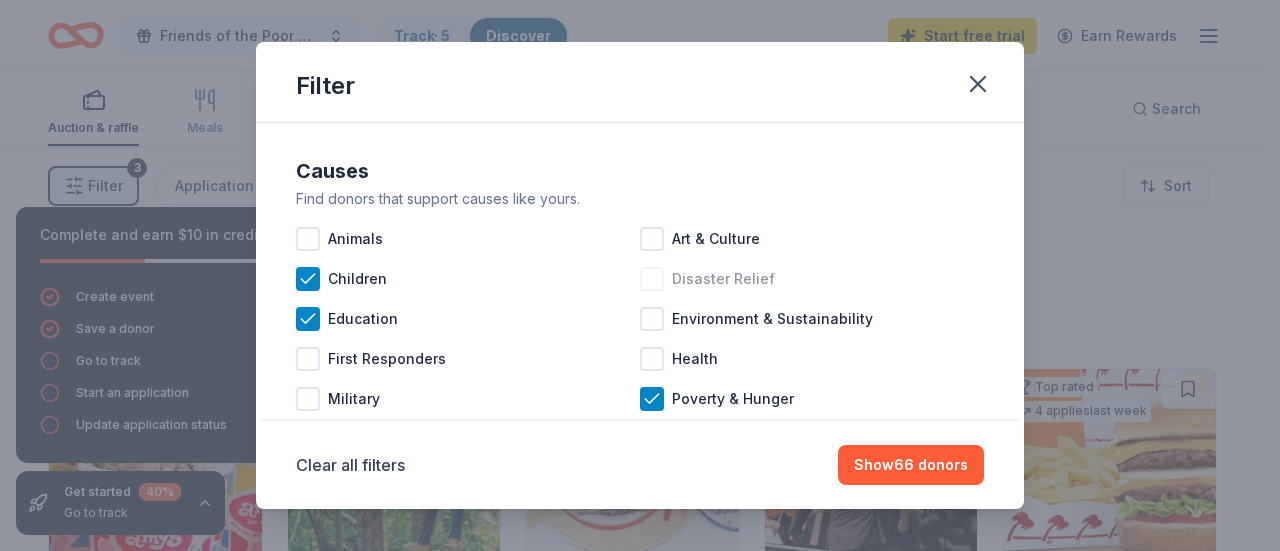 click at bounding box center [652, 279] 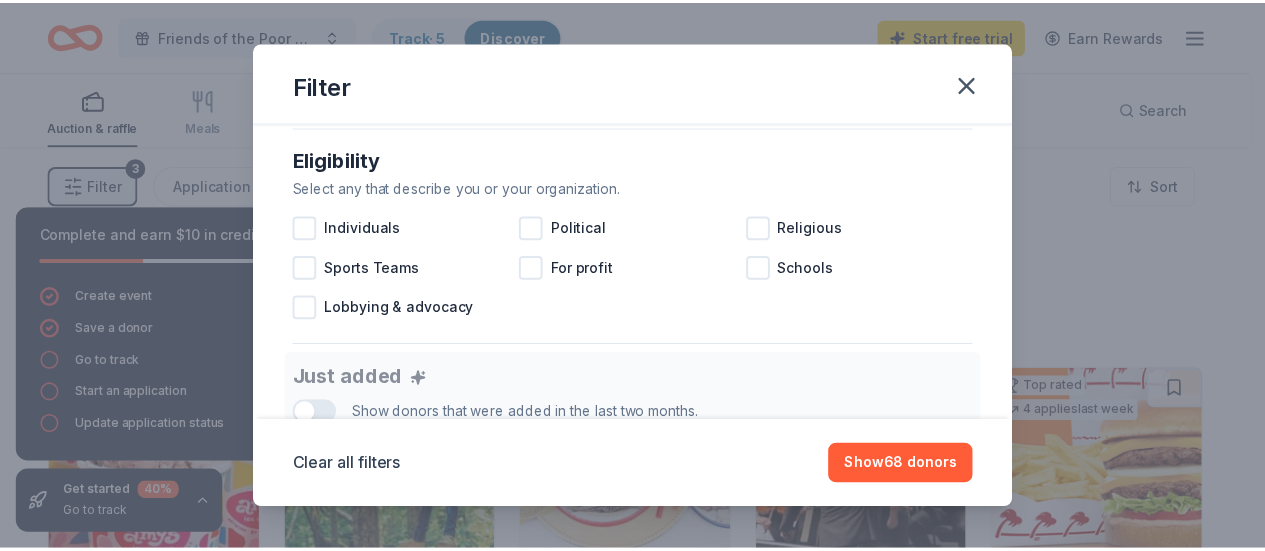 scroll, scrollTop: 948, scrollLeft: 0, axis: vertical 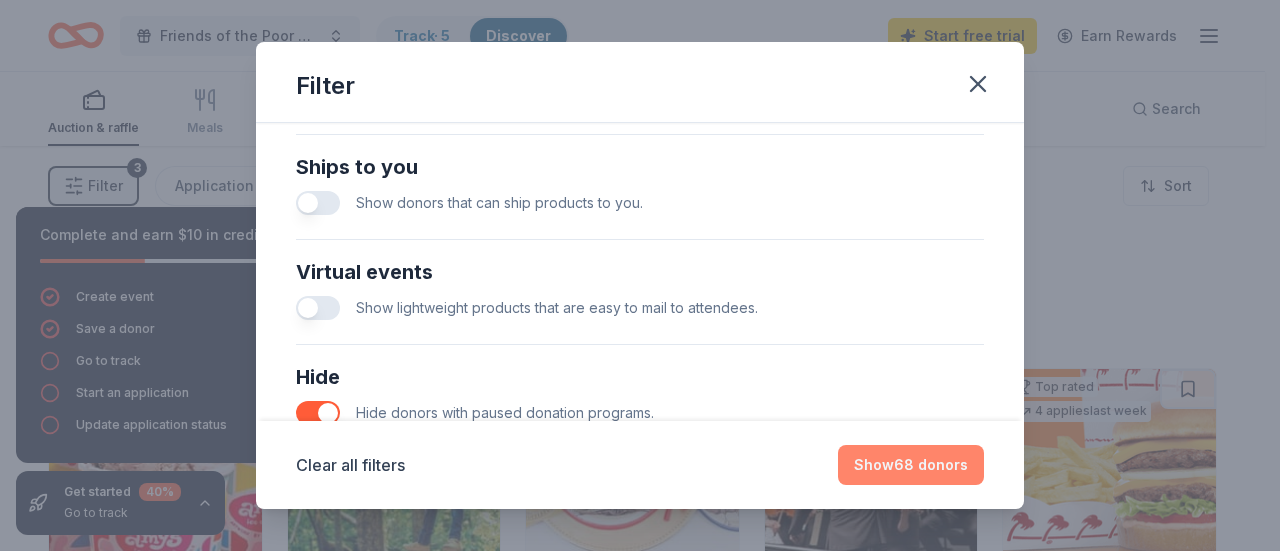click on "Show  68   donors" at bounding box center (911, 465) 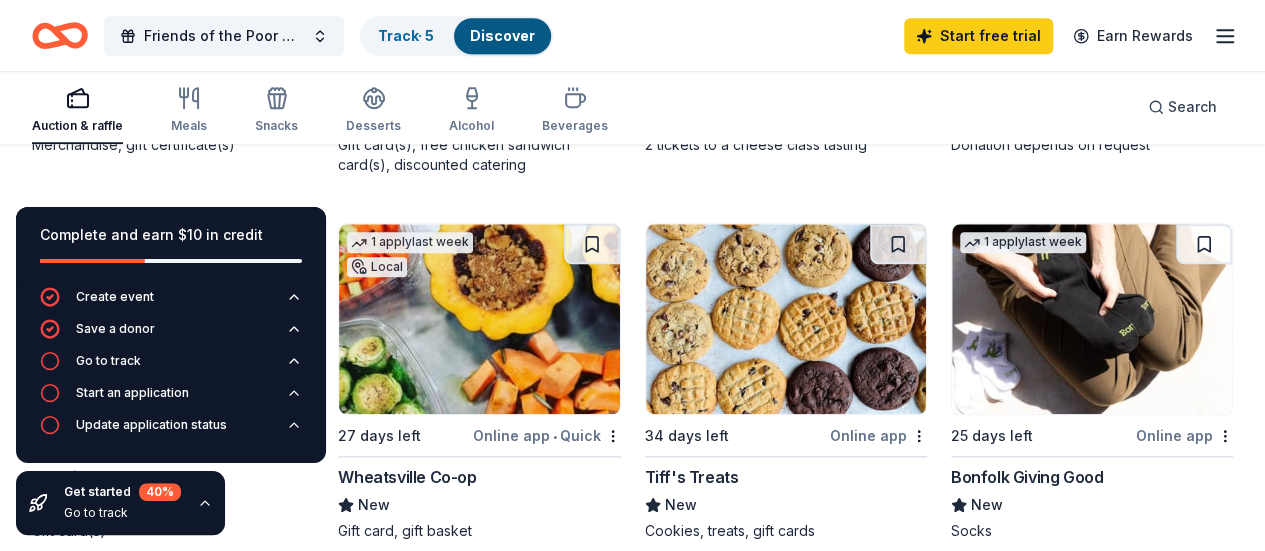 scroll, scrollTop: 1108, scrollLeft: 0, axis: vertical 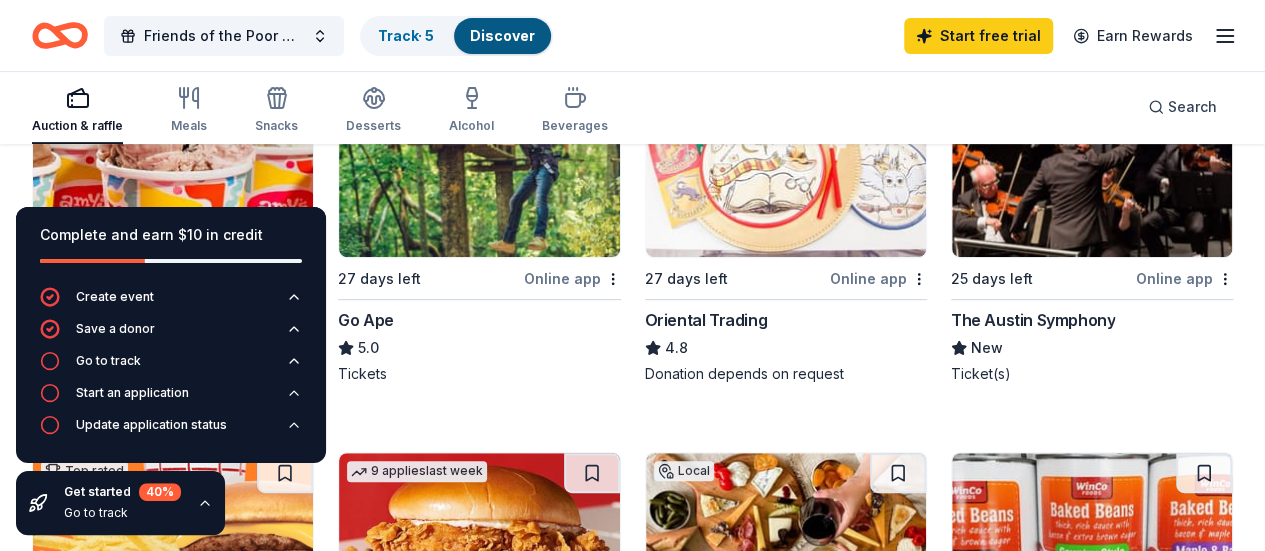 click at bounding box center (173, 548) 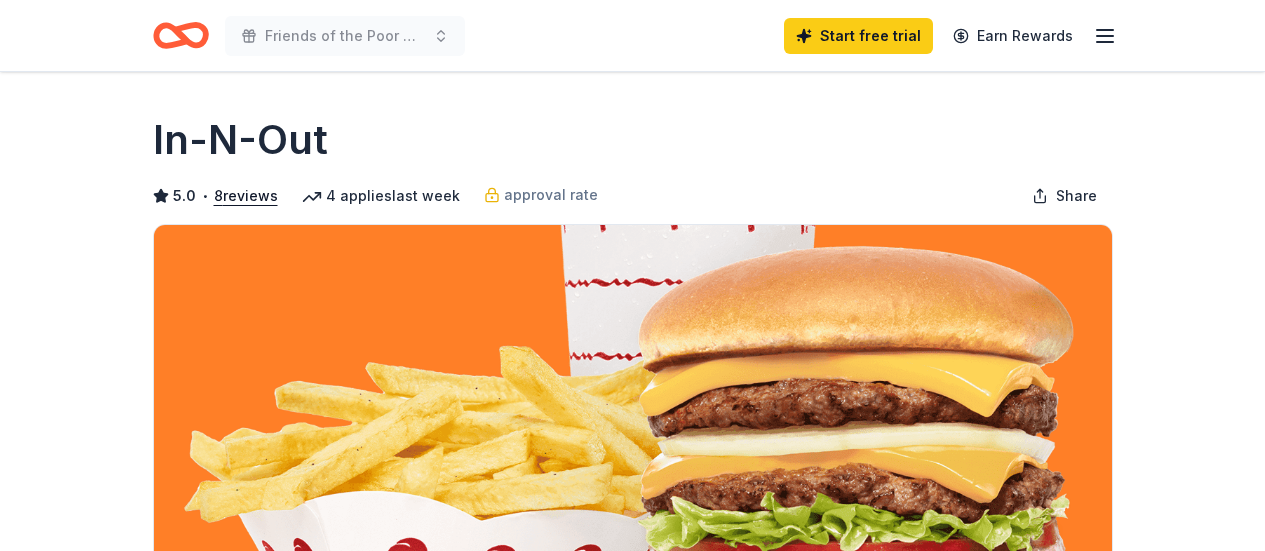 scroll, scrollTop: 0, scrollLeft: 0, axis: both 